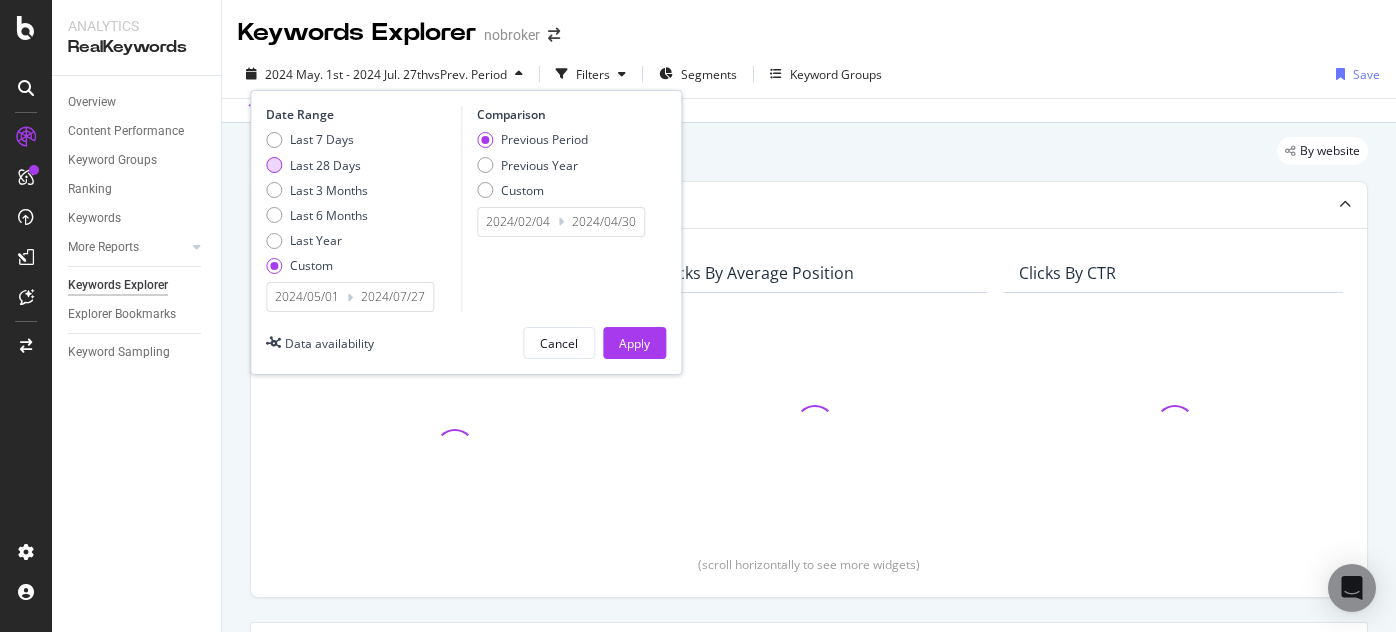scroll, scrollTop: 0, scrollLeft: 0, axis: both 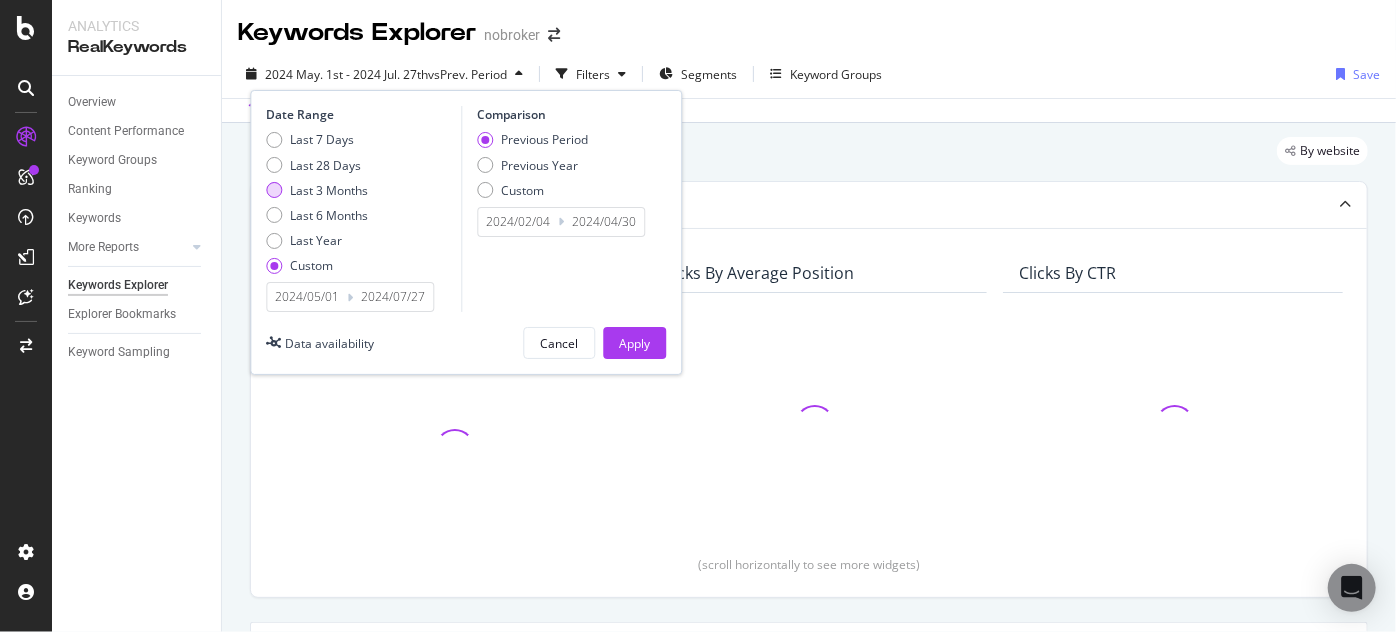 click on "Last 3 Months" at bounding box center [329, 190] 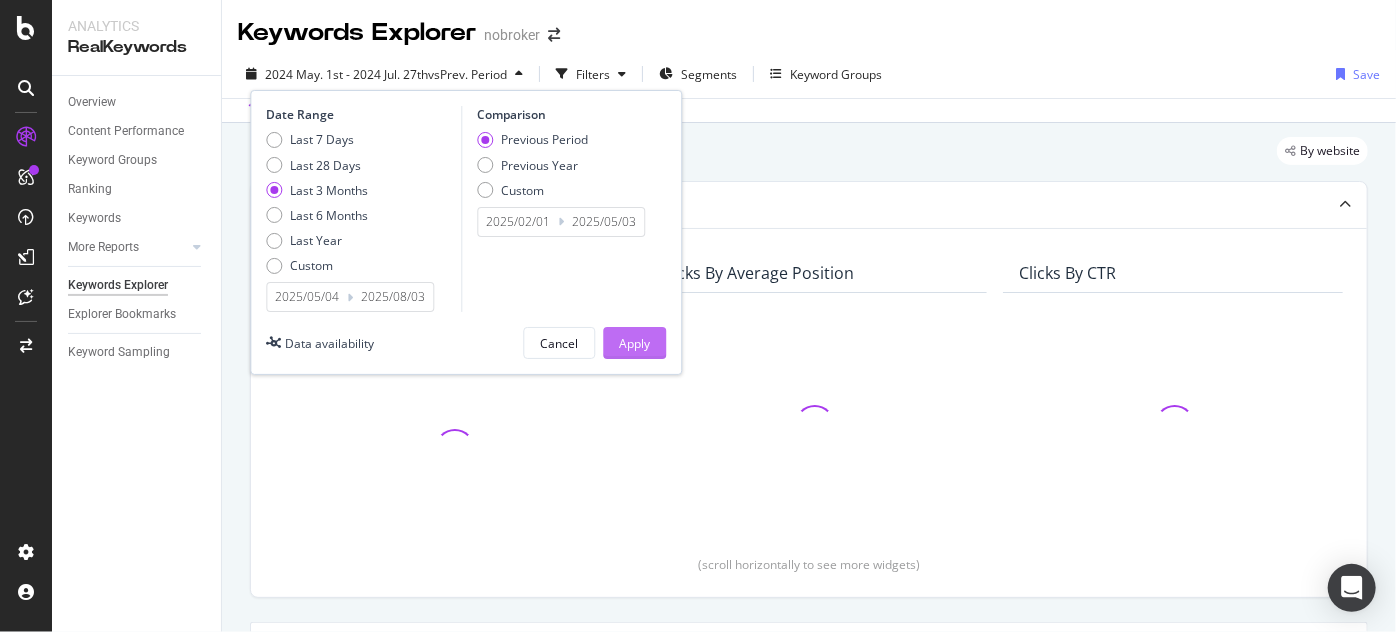 click on "Apply" at bounding box center (634, 343) 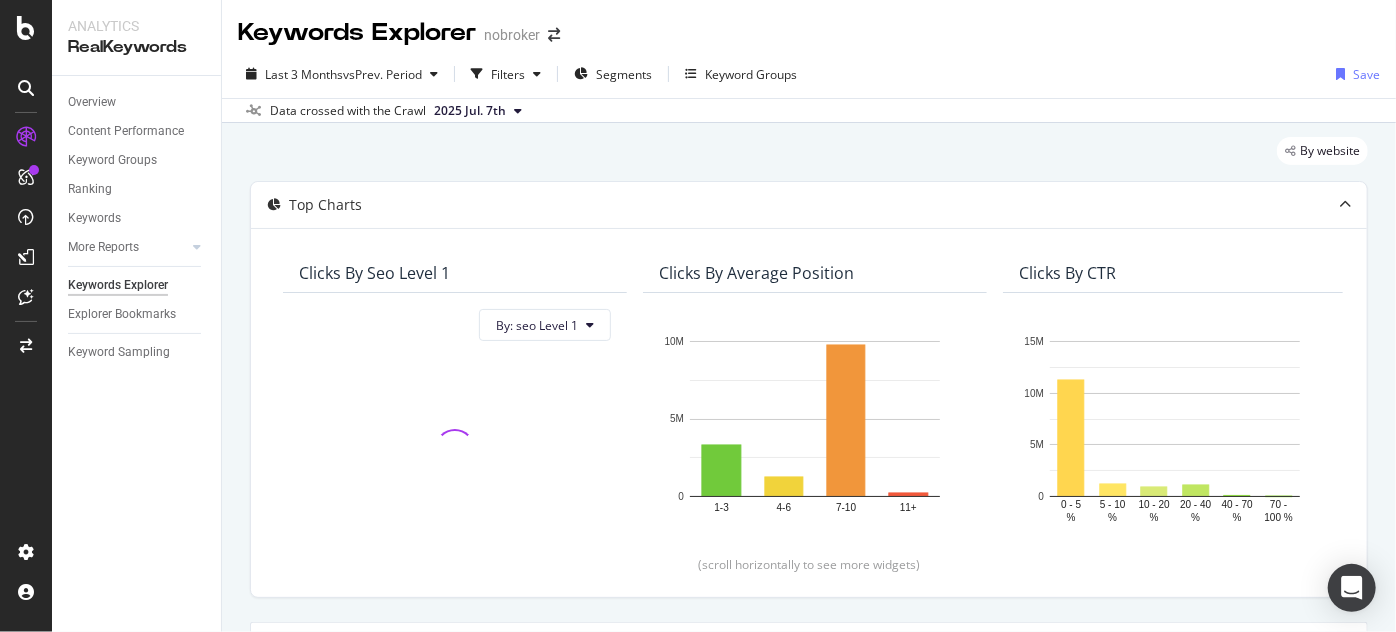 scroll, scrollTop: 407, scrollLeft: 0, axis: vertical 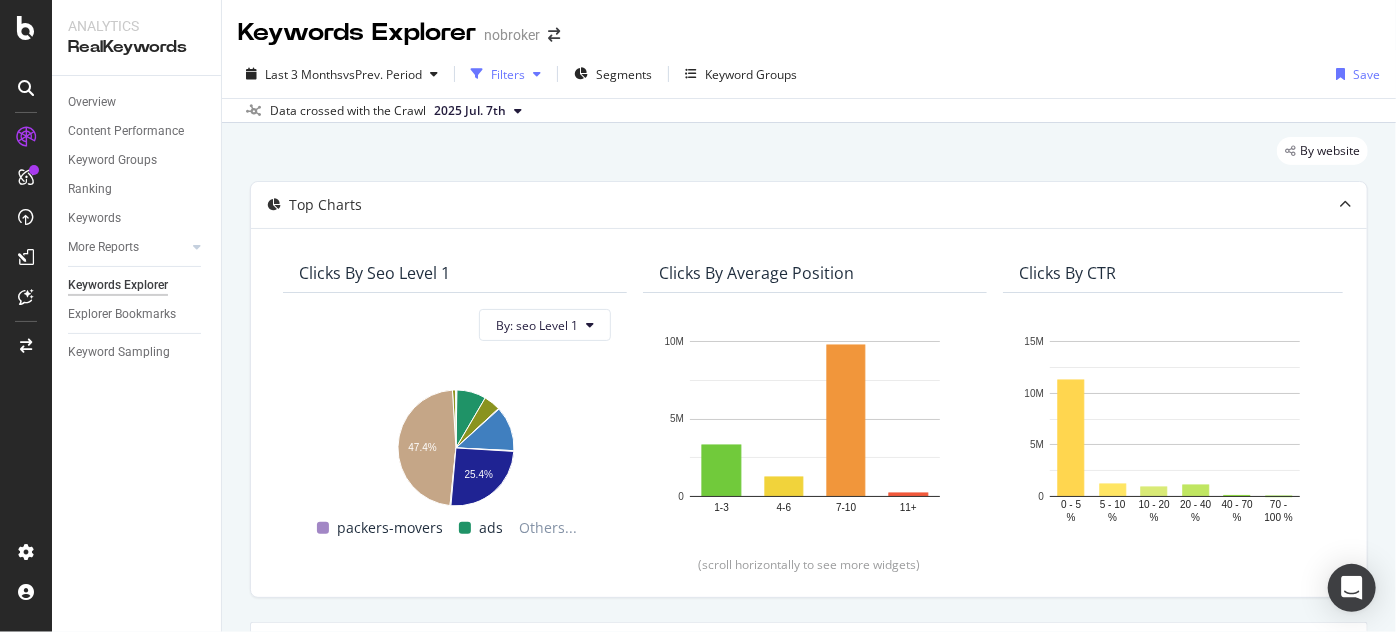 click on "Filters" at bounding box center [508, 74] 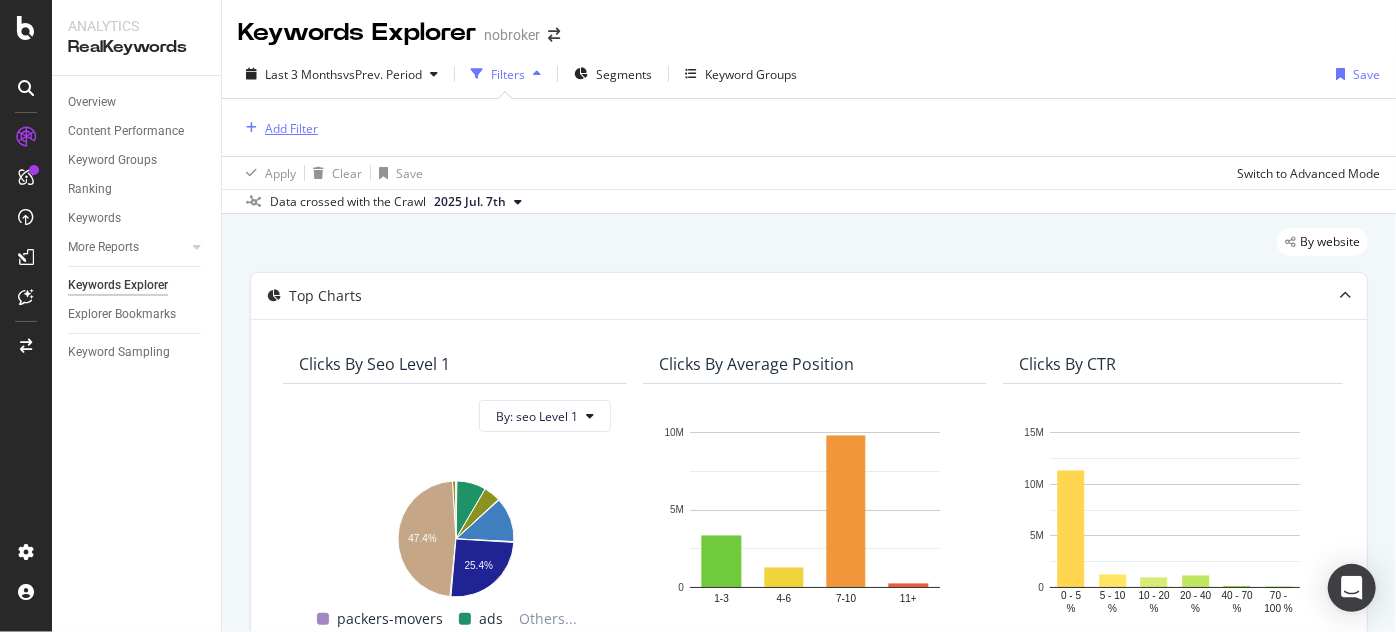 click on "Add Filter" at bounding box center [291, 128] 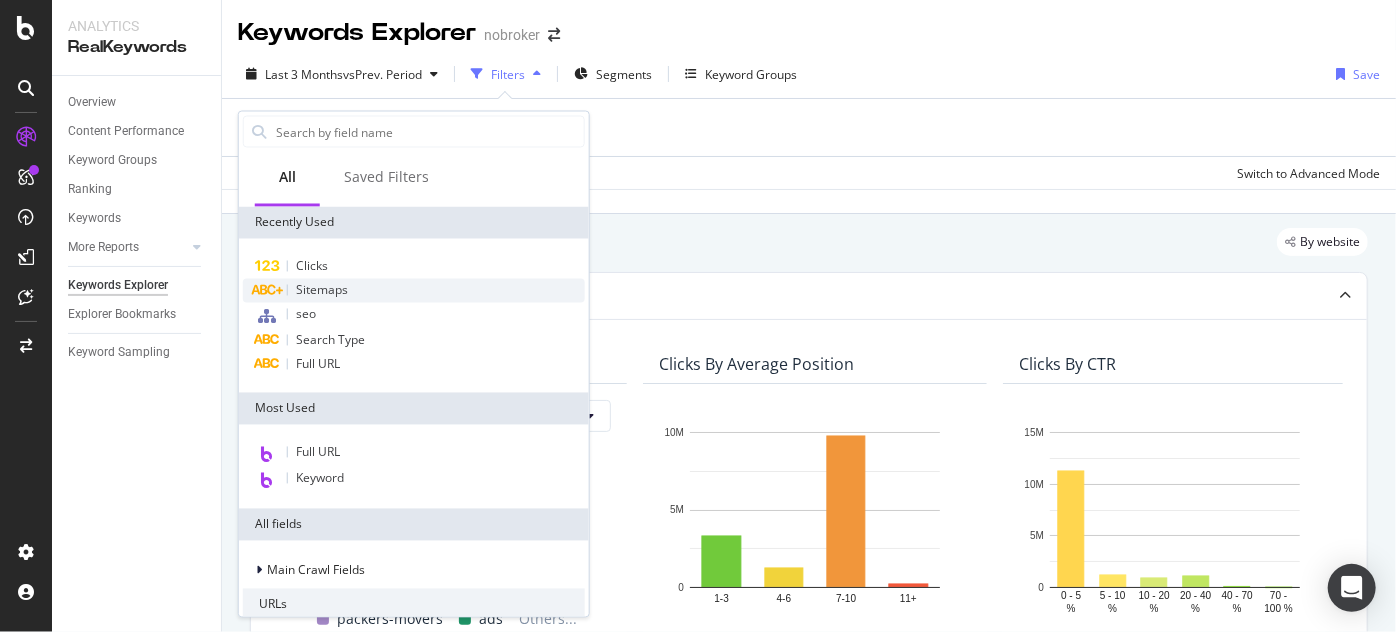 click on "Sitemaps" at bounding box center (322, 290) 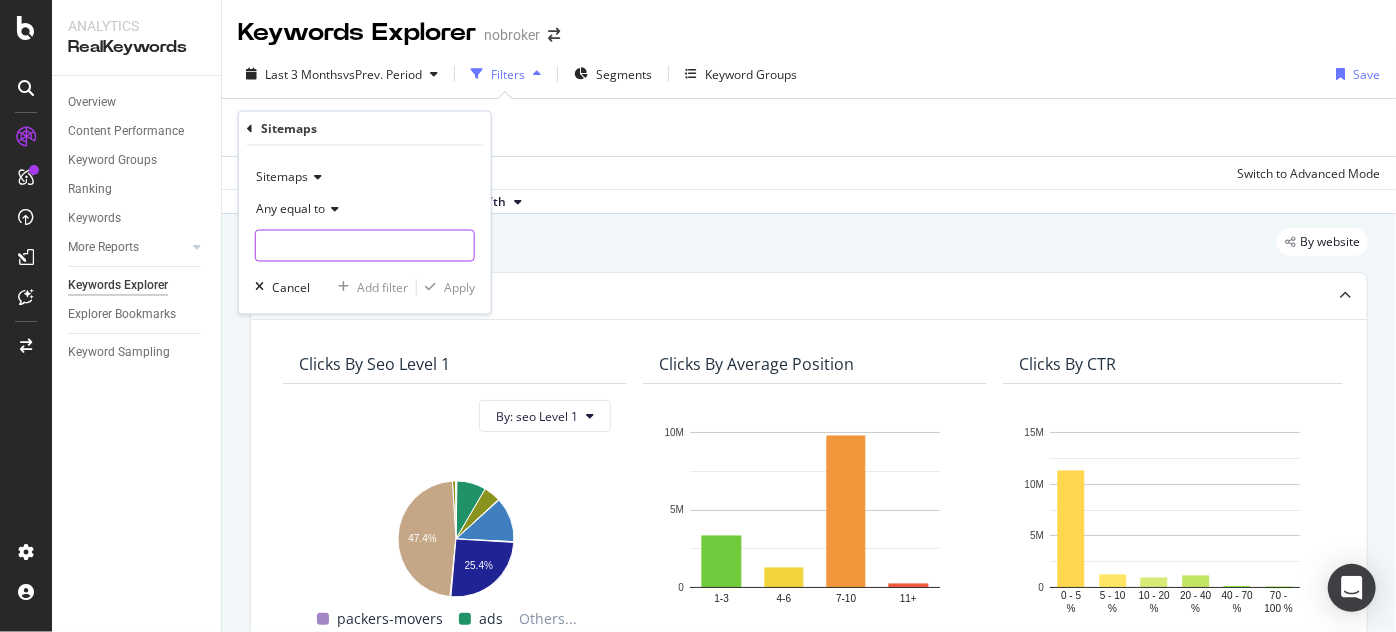 click at bounding box center [365, 246] 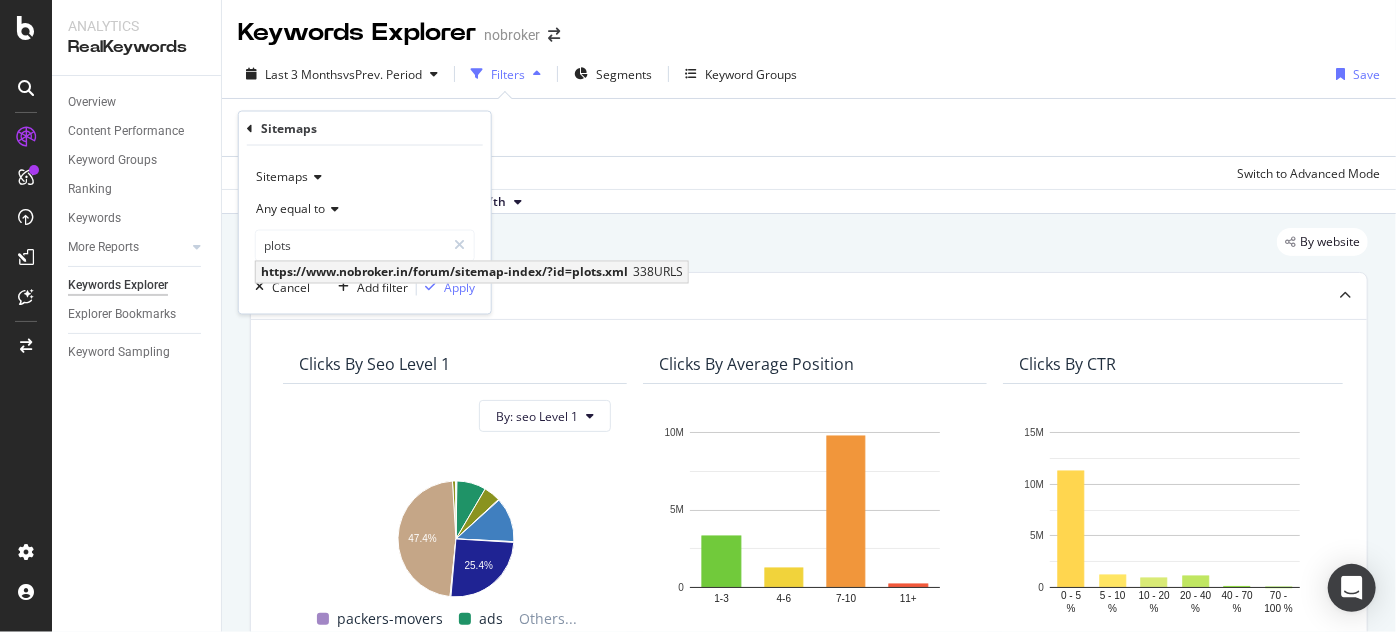 click on "https://www.nobroker.in/forum/sitemap-index/?id=plots.xml" at bounding box center [444, 272] 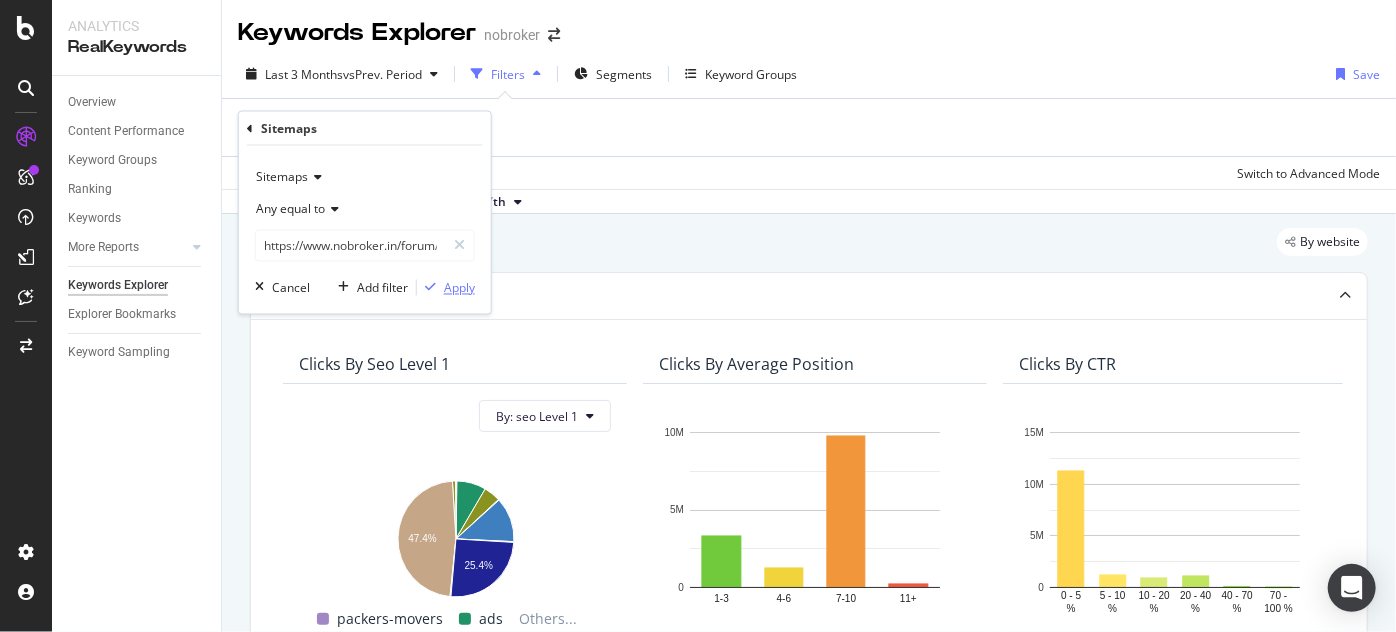 click on "Apply" at bounding box center (459, 287) 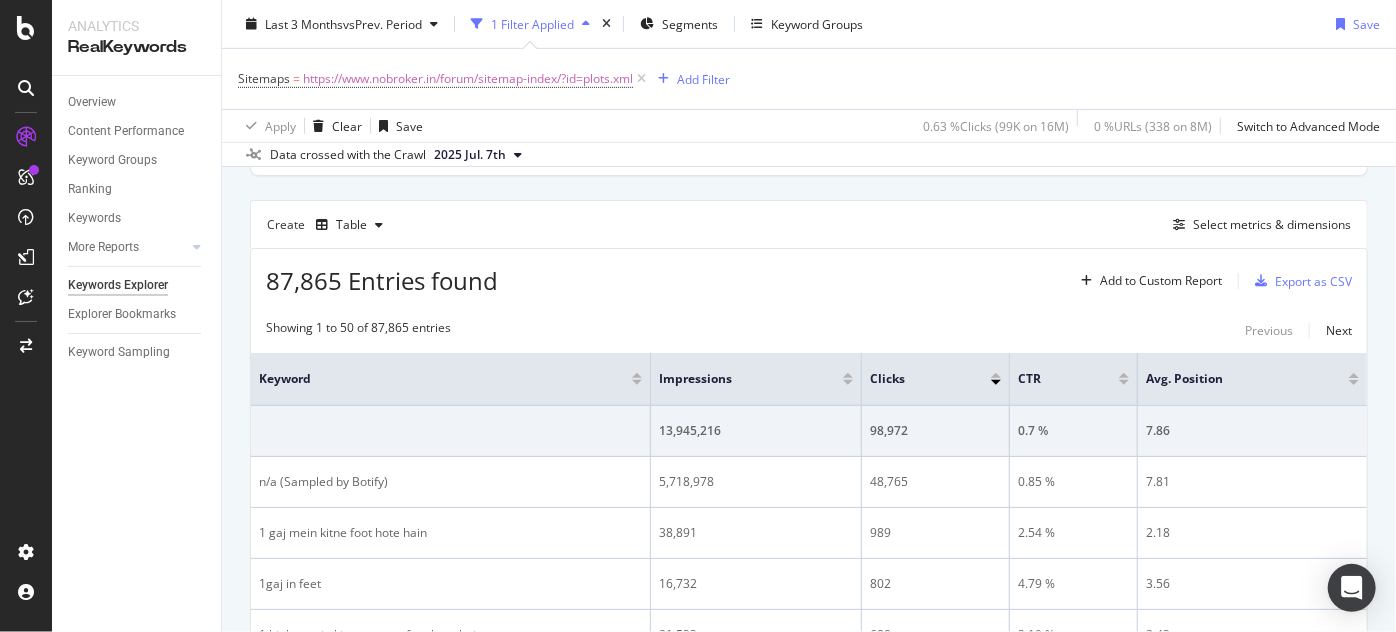 scroll, scrollTop: 512, scrollLeft: 0, axis: vertical 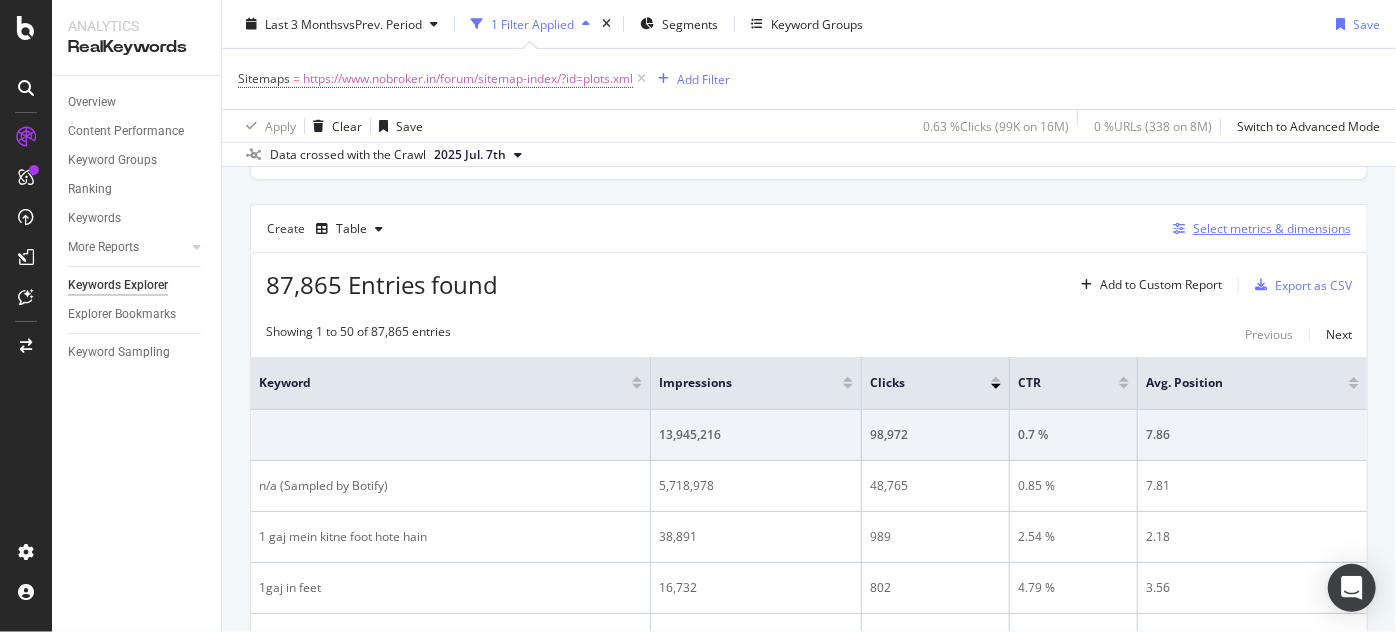 click on "Select metrics & dimensions" at bounding box center [1258, 229] 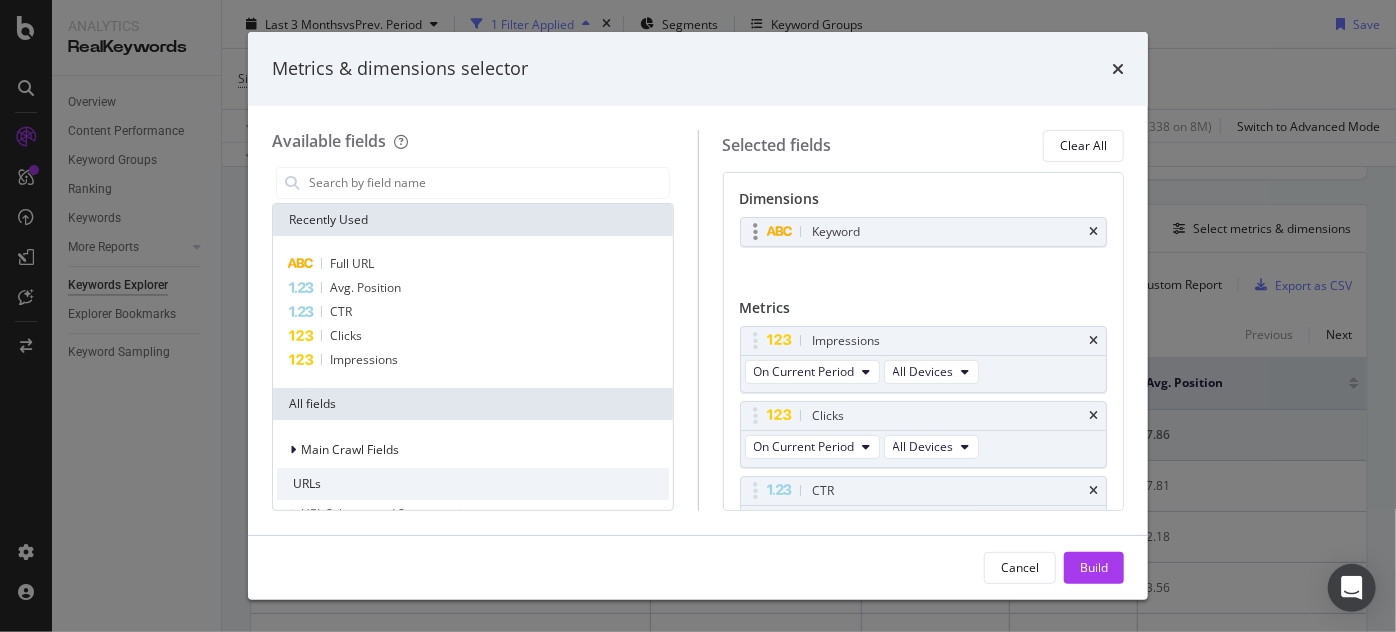 click on "Keyword" at bounding box center (924, 232) 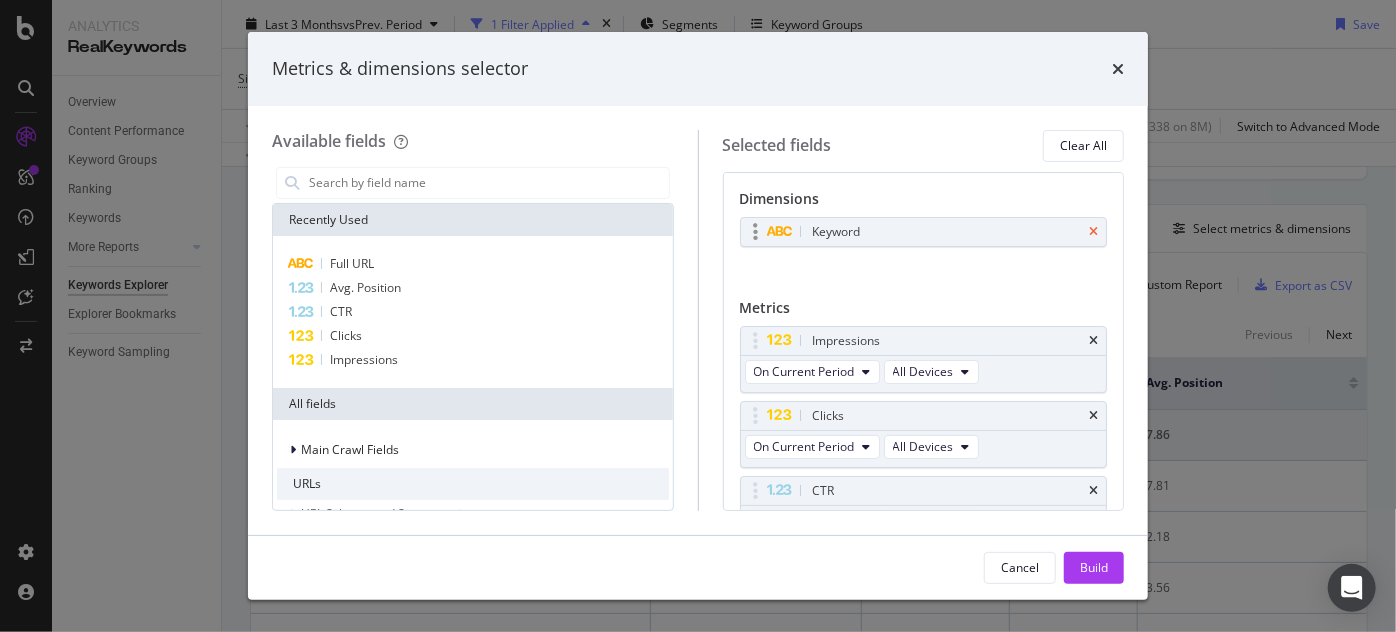 click at bounding box center [1093, 232] 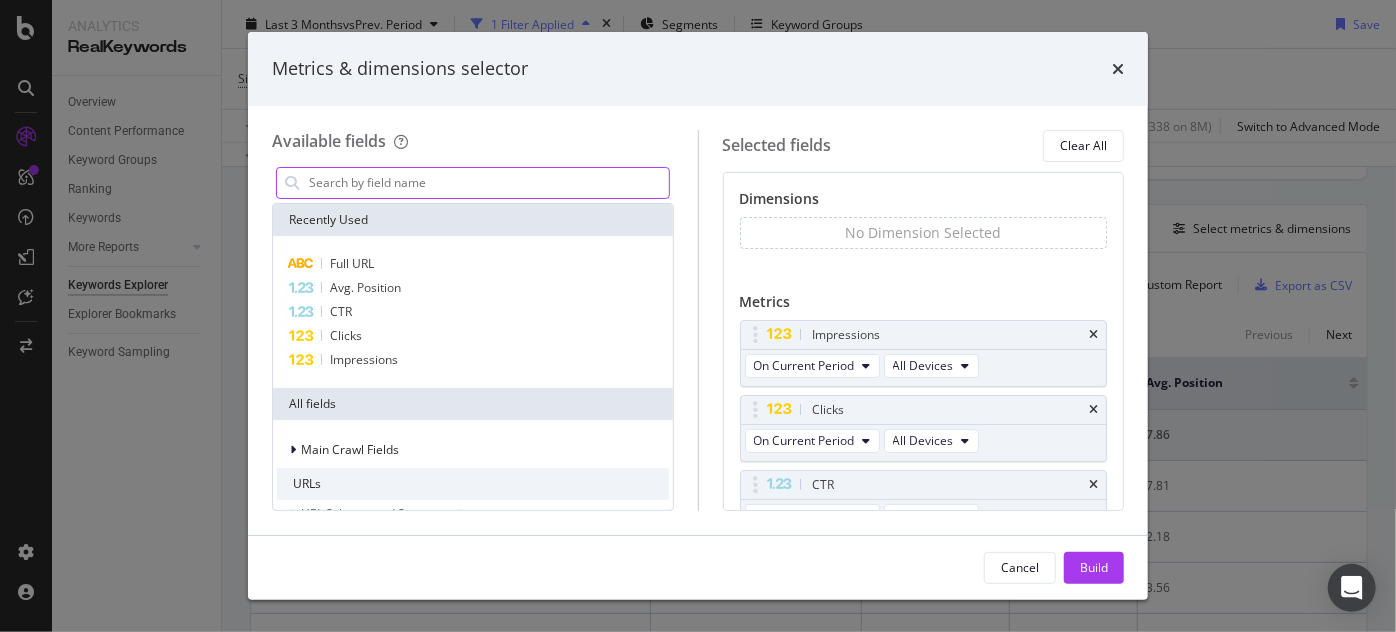click at bounding box center (488, 183) 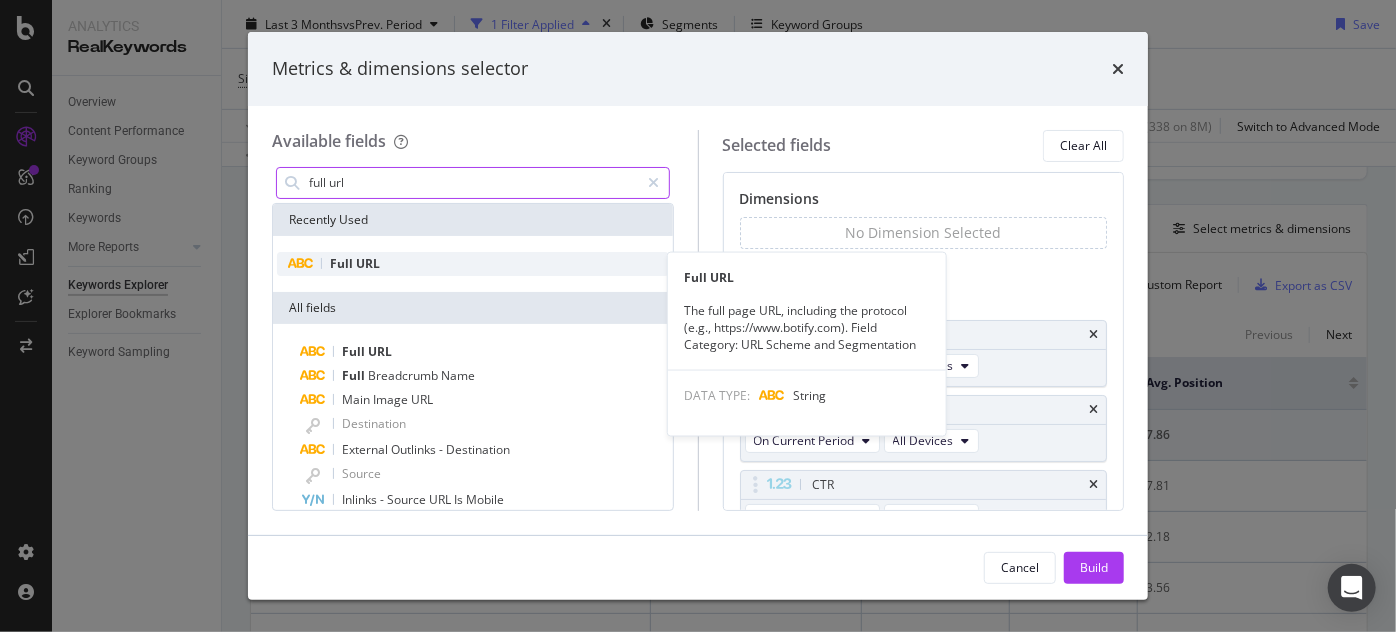 type on "full url" 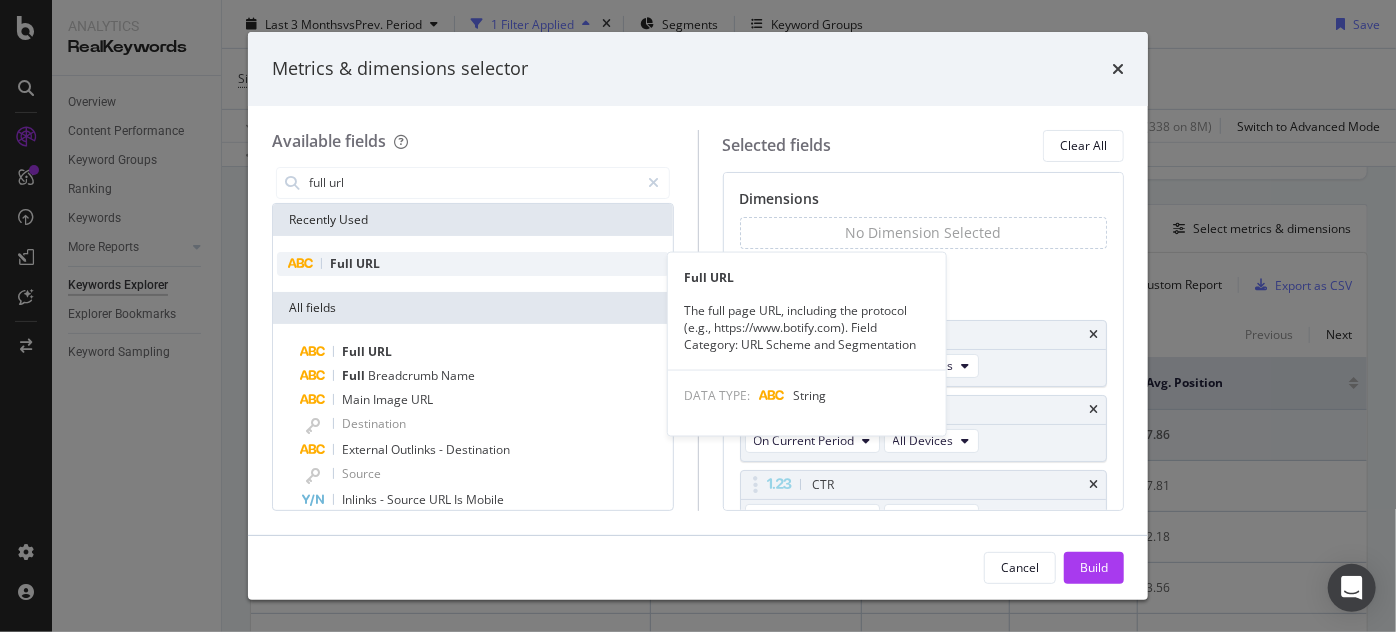 click on "URL" at bounding box center [368, 263] 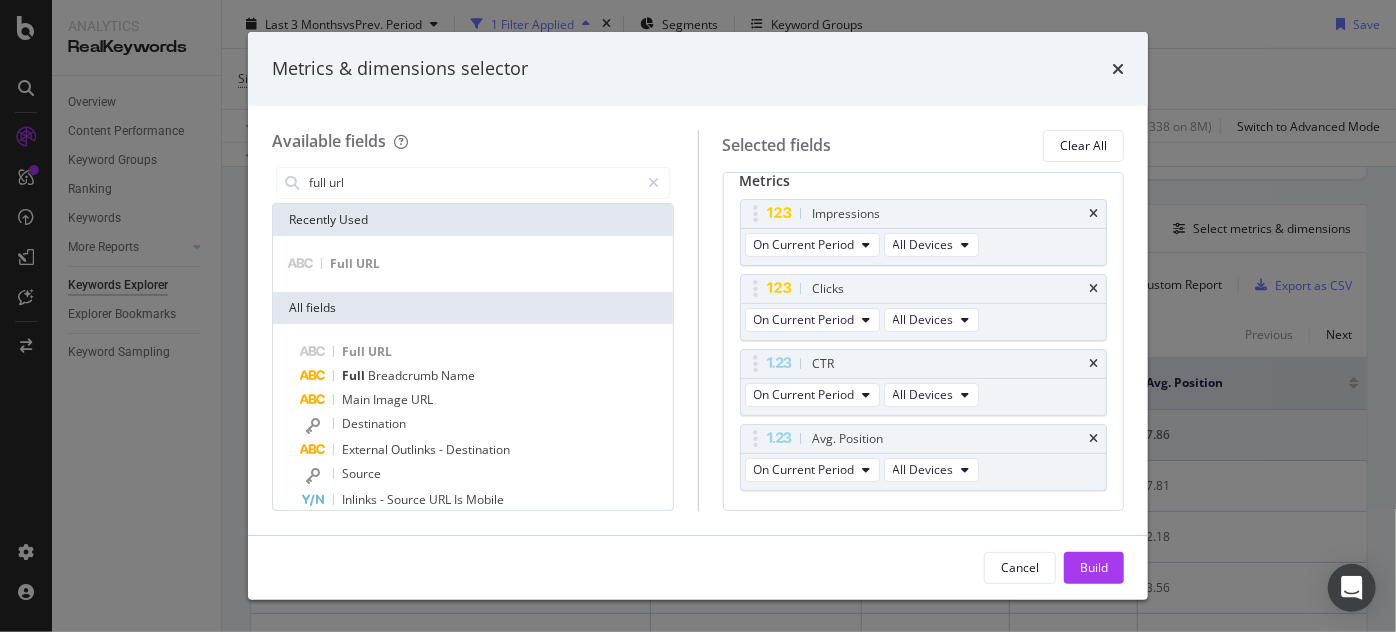 scroll, scrollTop: 145, scrollLeft: 0, axis: vertical 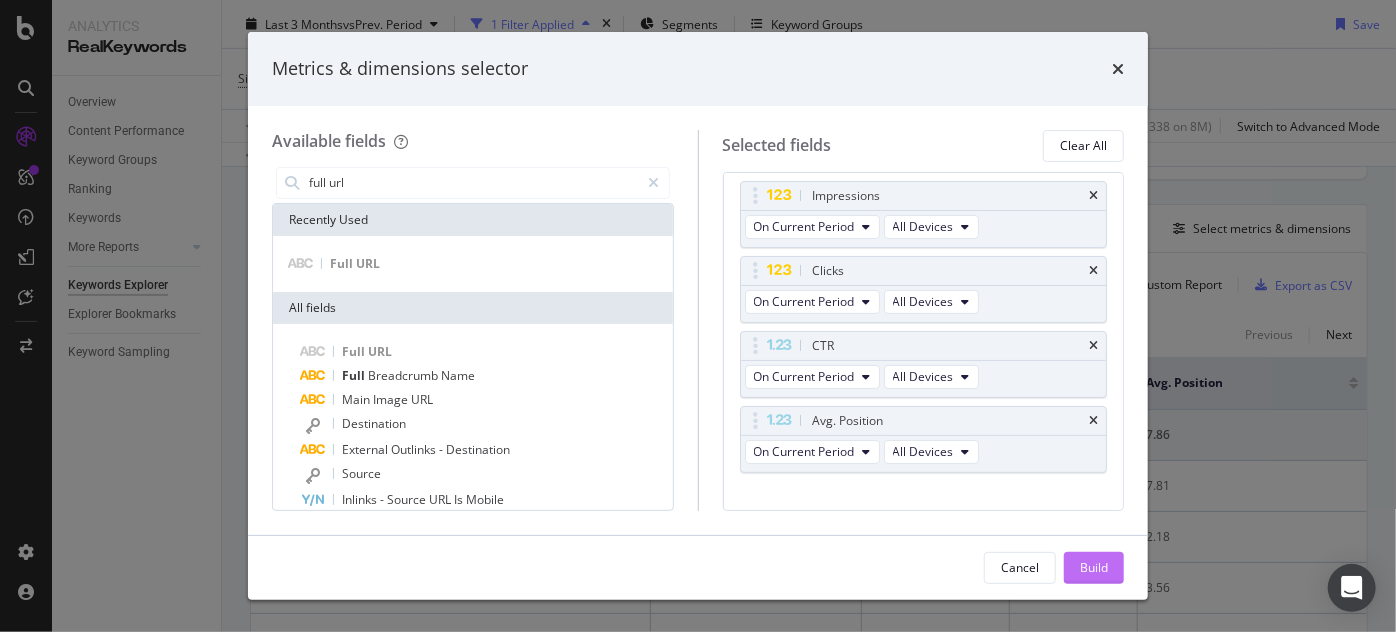 click on "Build" at bounding box center (1094, 567) 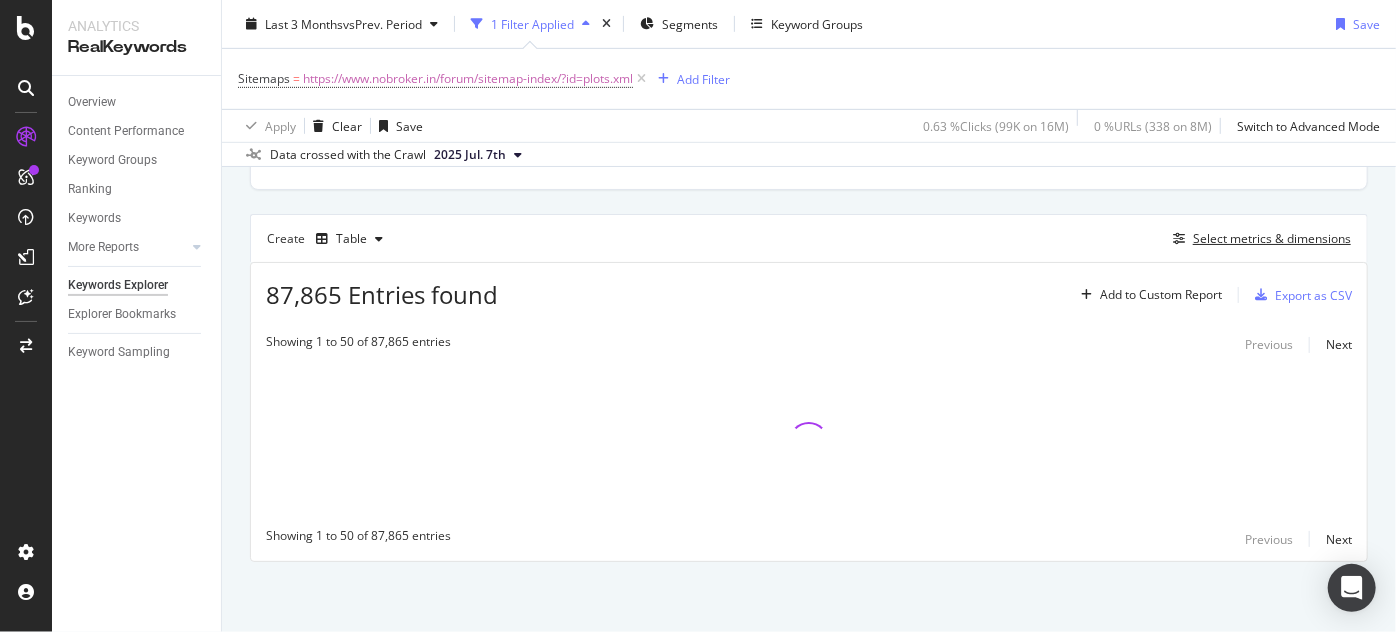 scroll, scrollTop: 500, scrollLeft: 0, axis: vertical 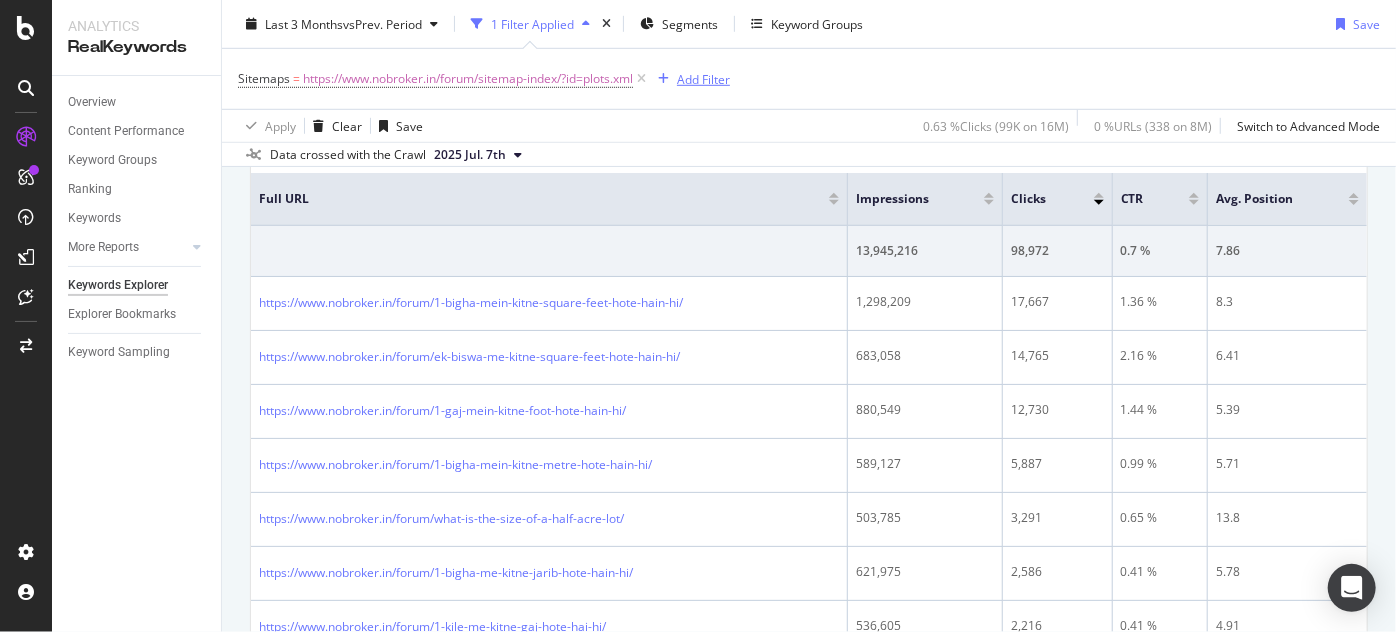 click on "Add Filter" at bounding box center [703, 78] 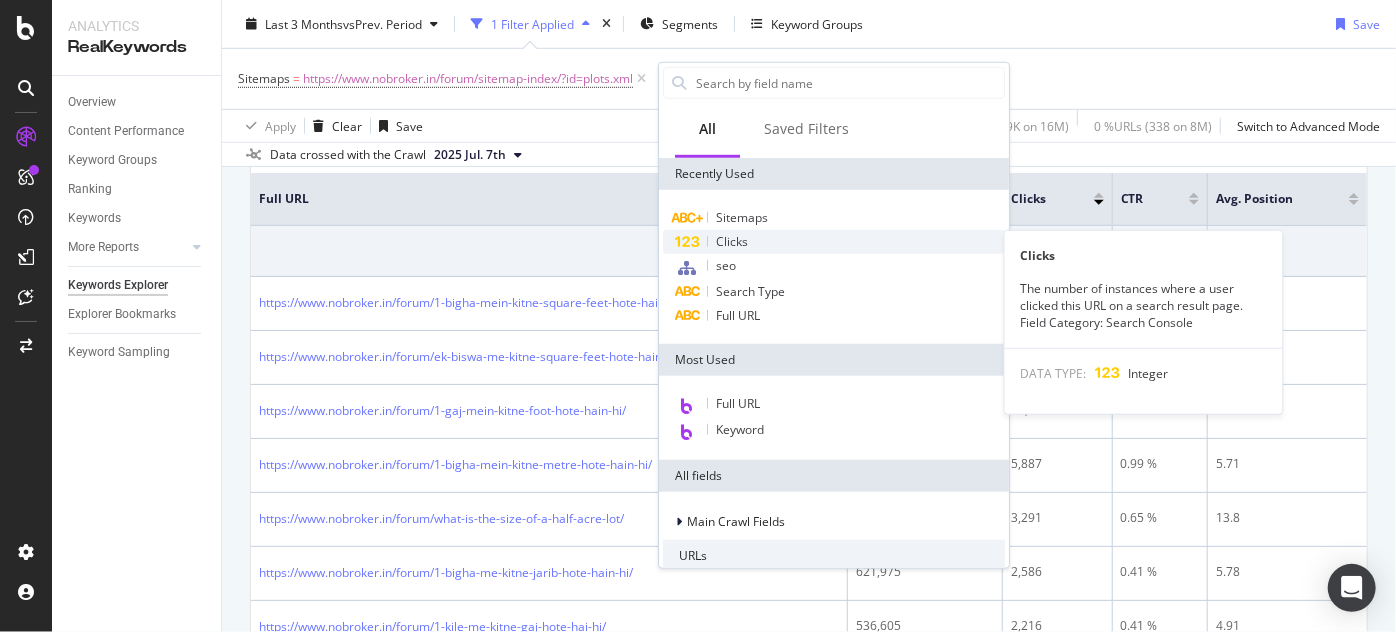 click on "Clicks" at bounding box center (834, 242) 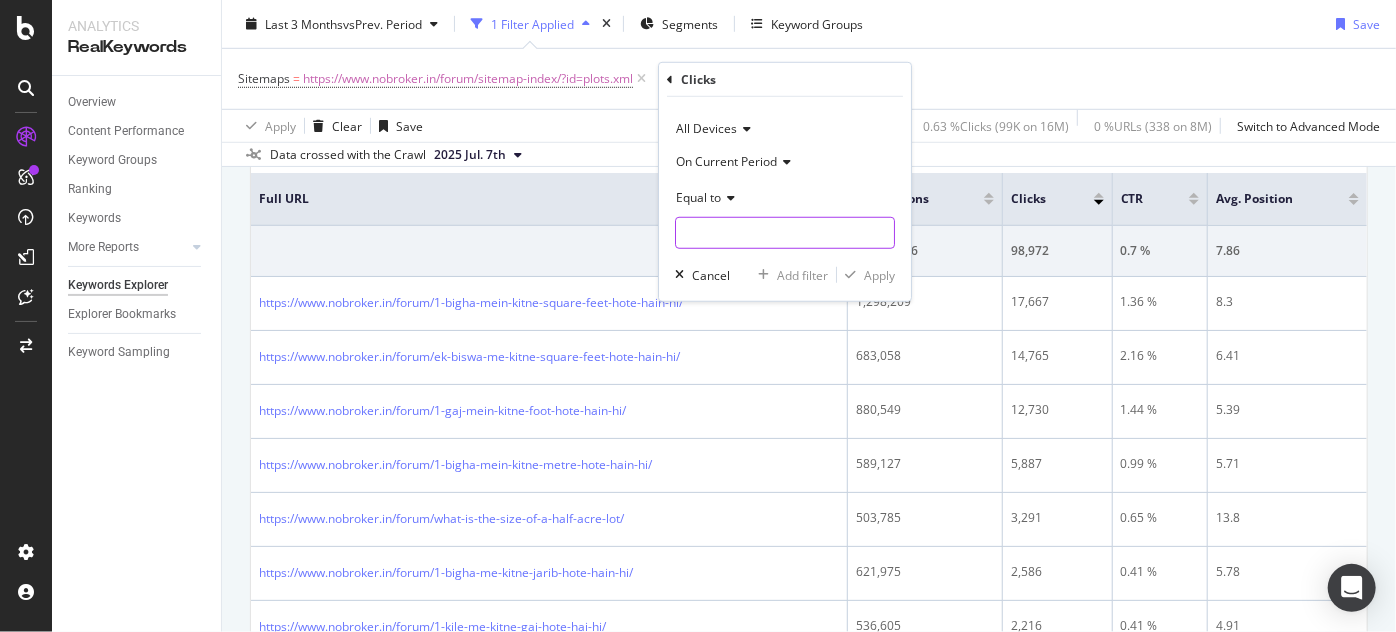 click at bounding box center (785, 233) 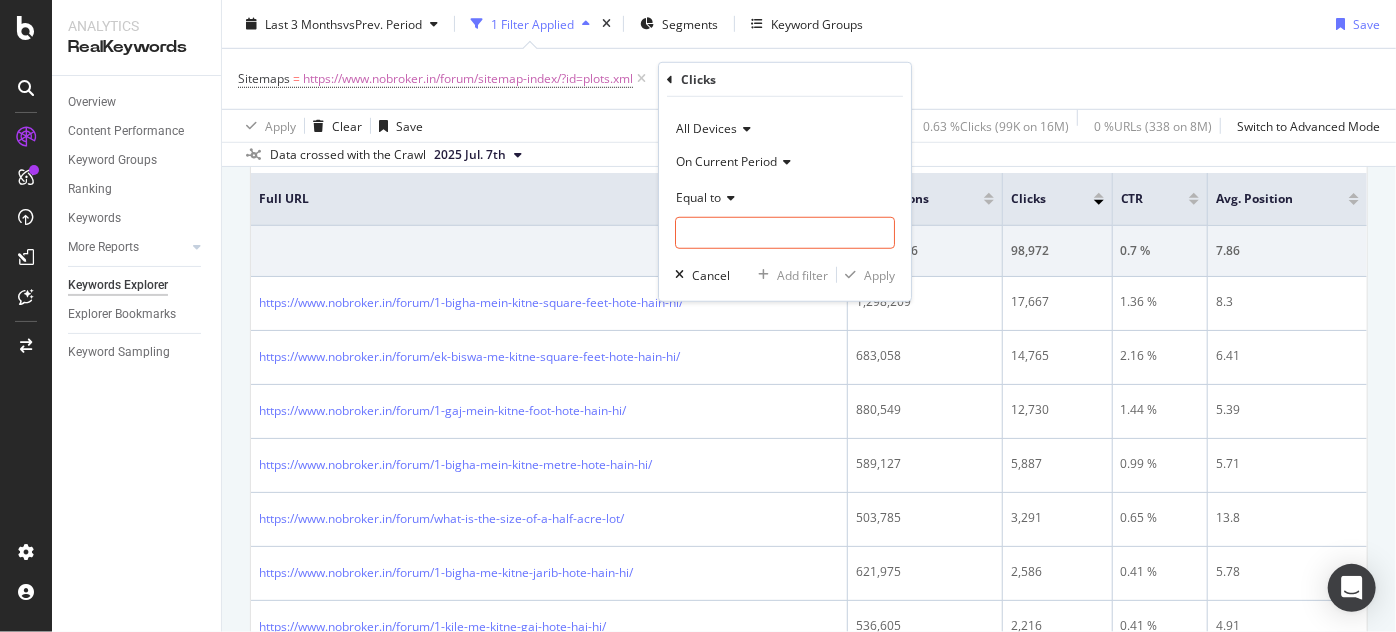 click on "Equal to" at bounding box center [698, 196] 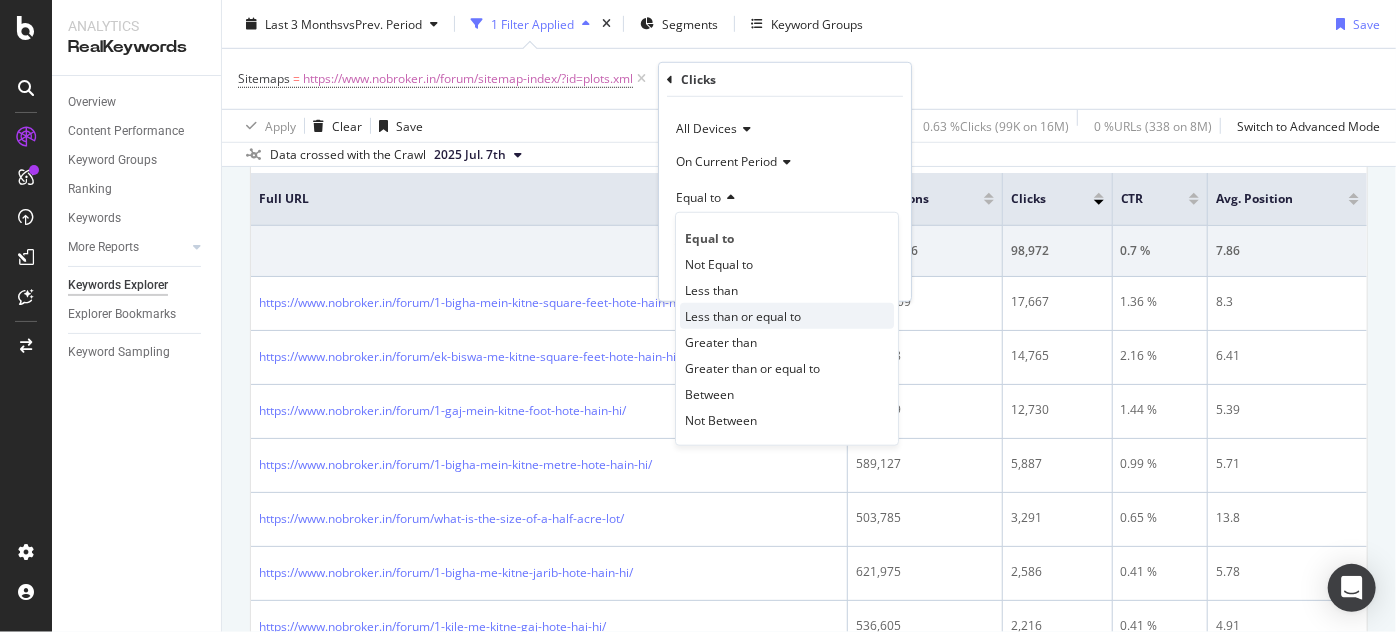 click on "Less than or equal to" at bounding box center [743, 315] 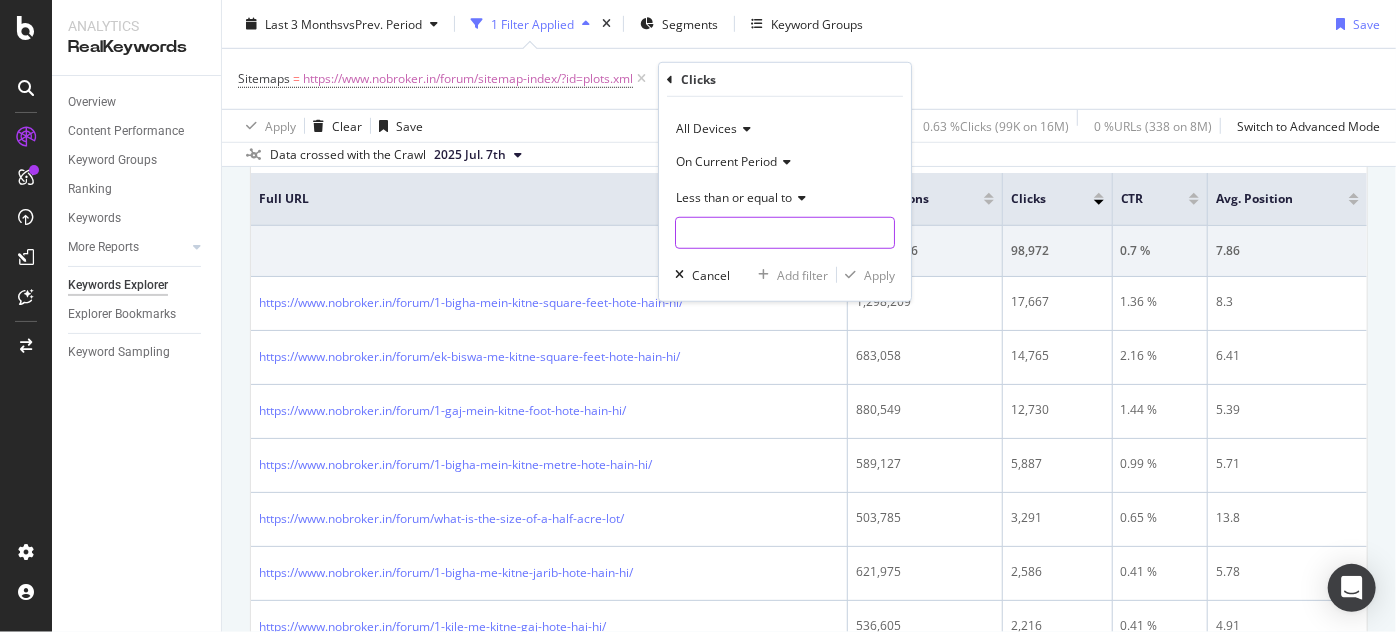 click at bounding box center (785, 233) 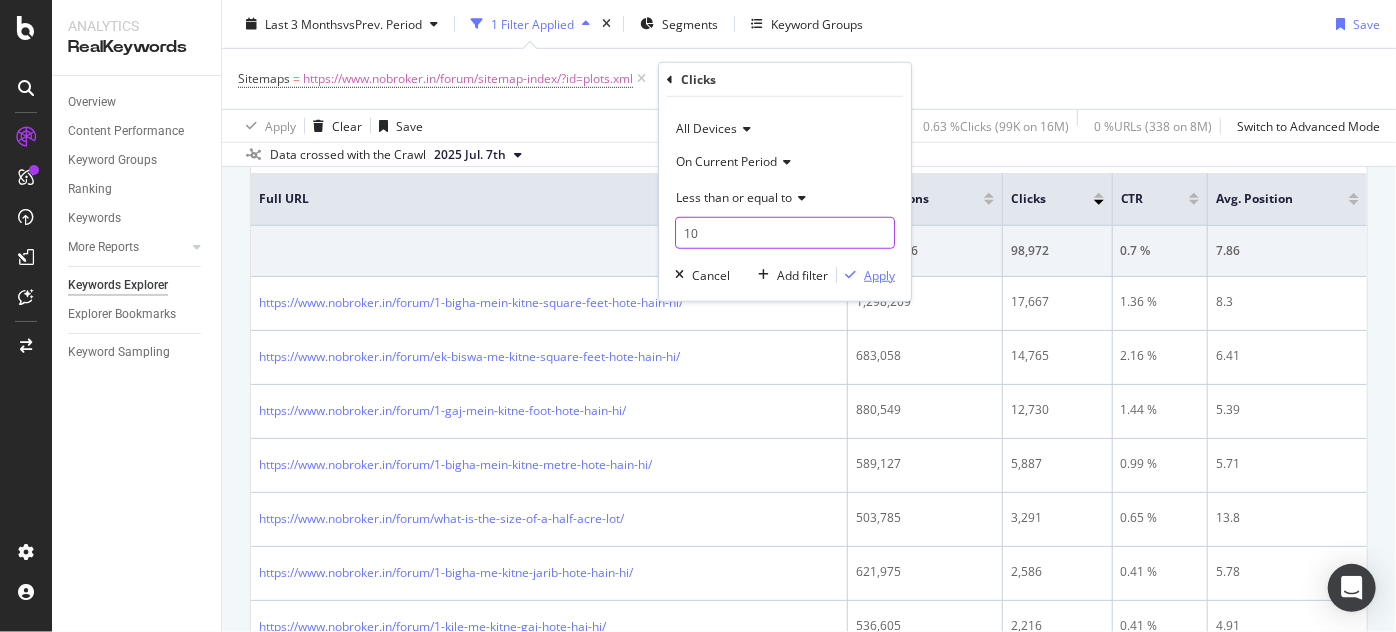 type on "10" 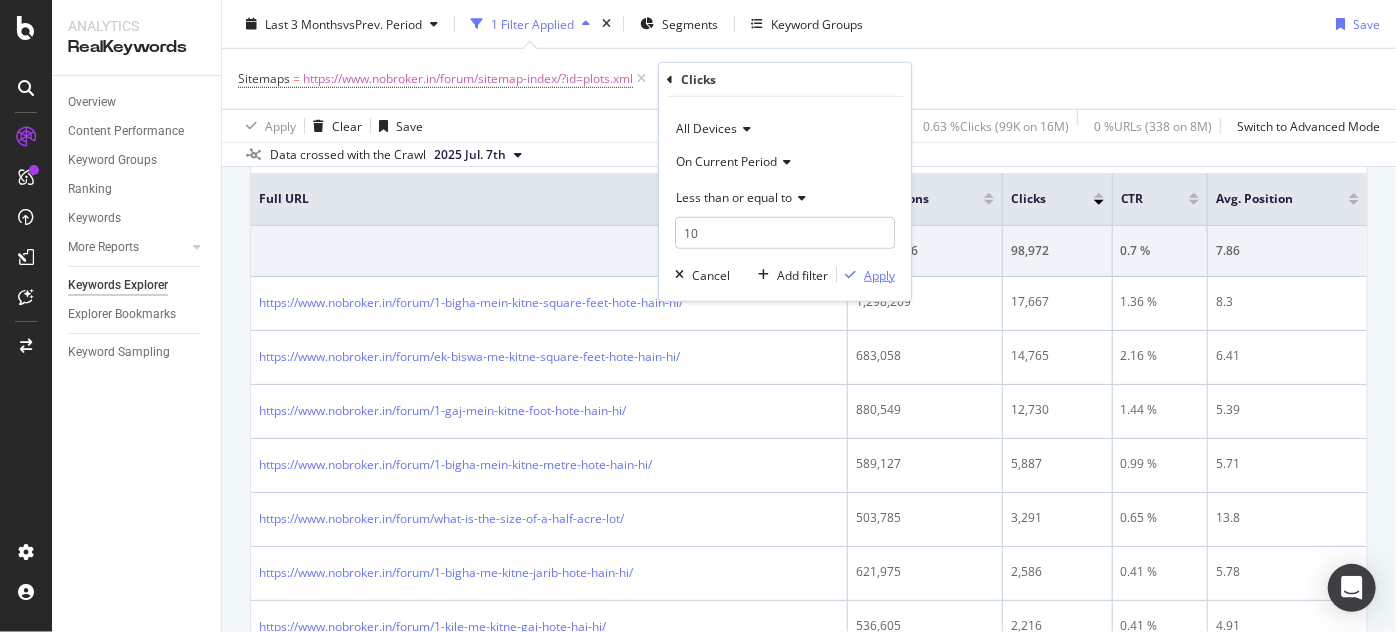 click on "Apply" at bounding box center (879, 274) 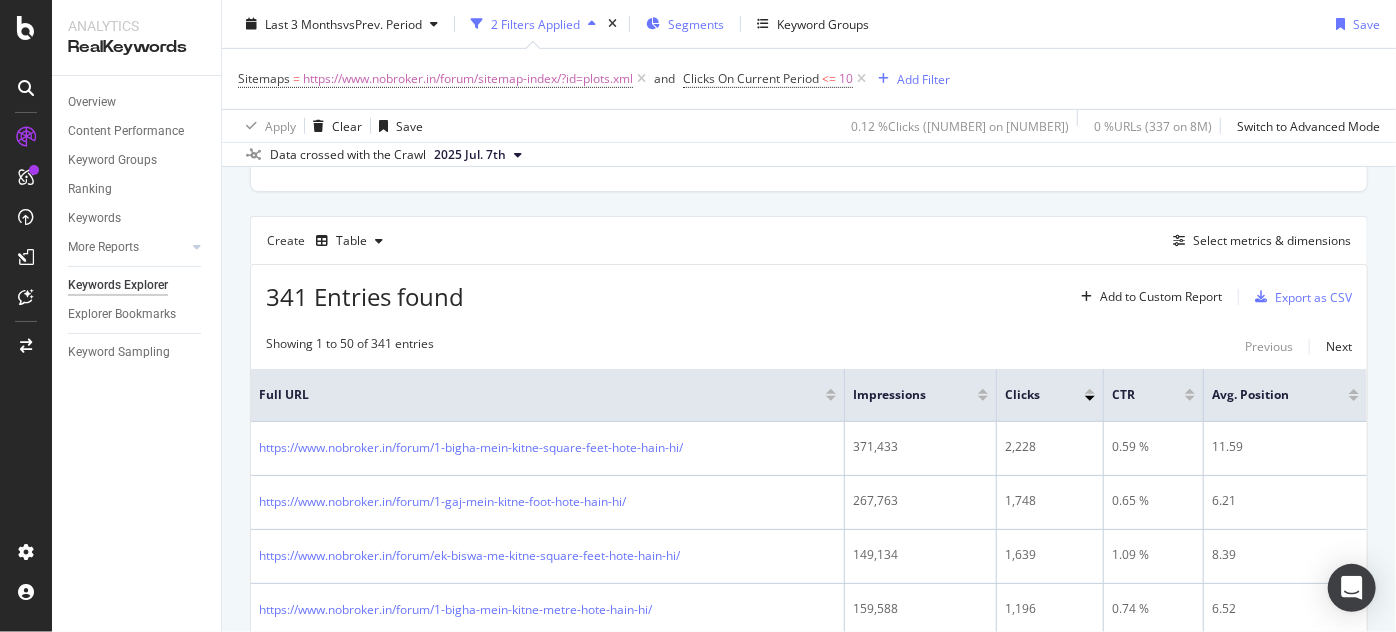 scroll, scrollTop: 696, scrollLeft: 0, axis: vertical 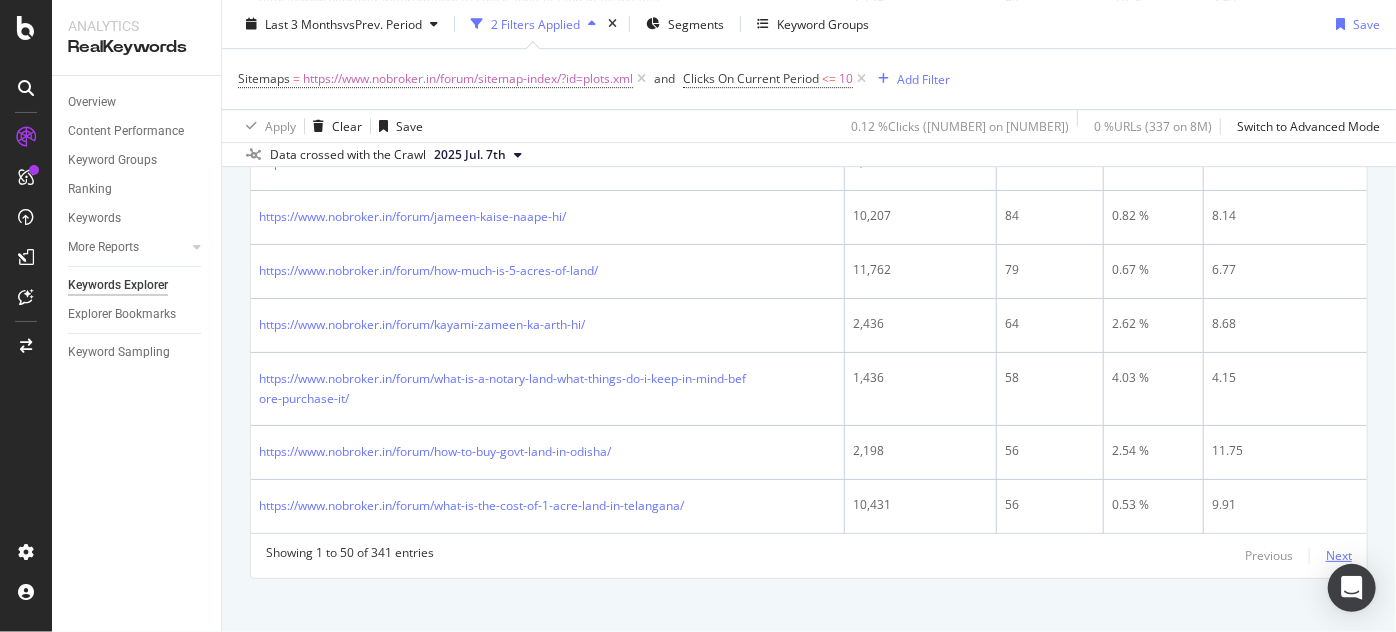 click on "Next" at bounding box center [1339, 555] 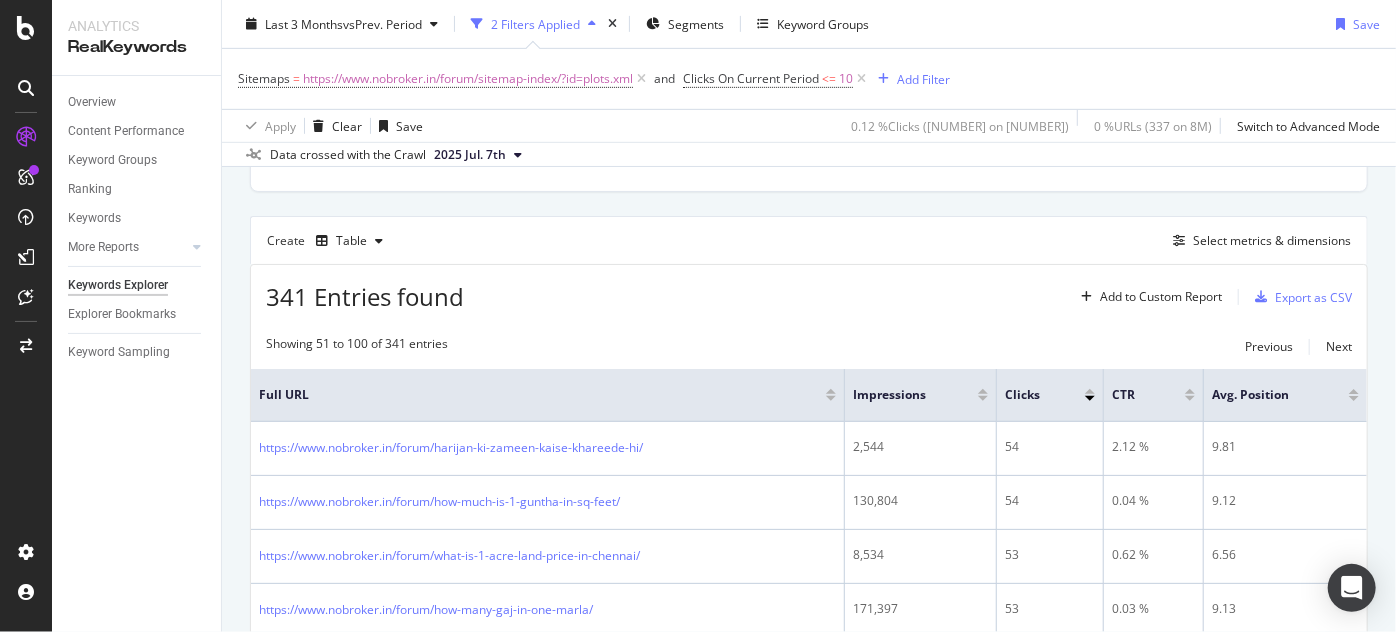 scroll, scrollTop: 0, scrollLeft: 0, axis: both 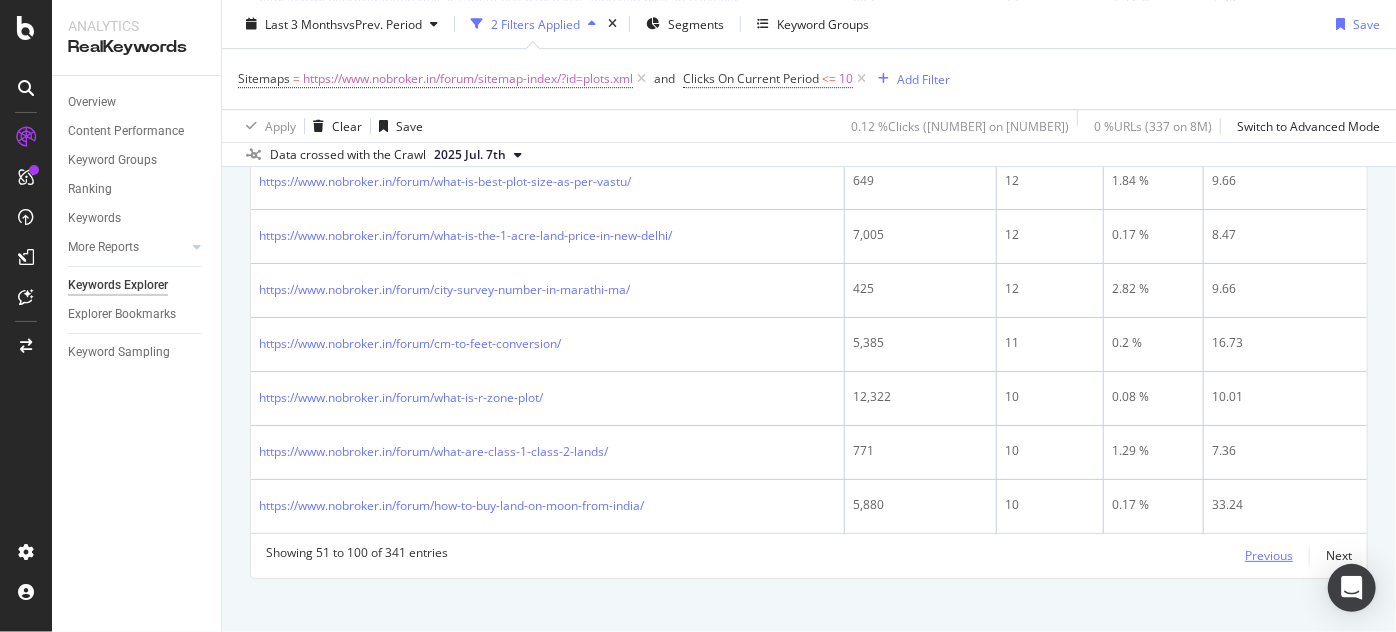 click on "Previous" at bounding box center (1269, 555) 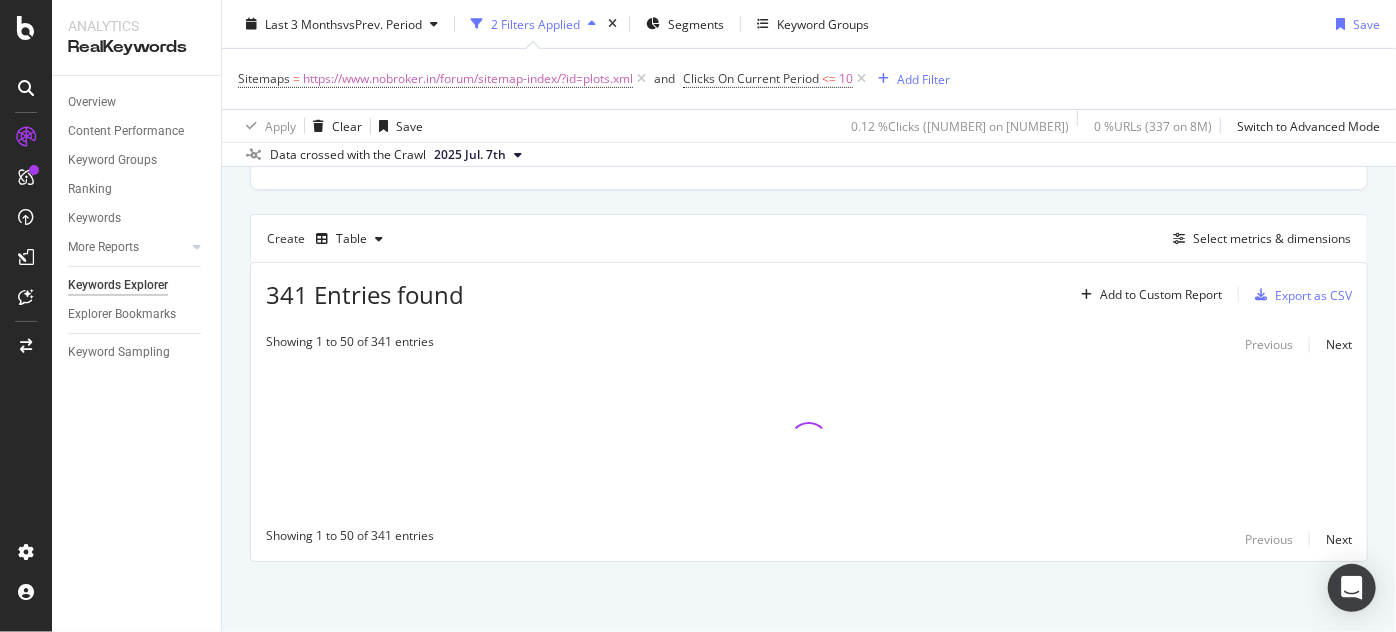 scroll, scrollTop: 500, scrollLeft: 0, axis: vertical 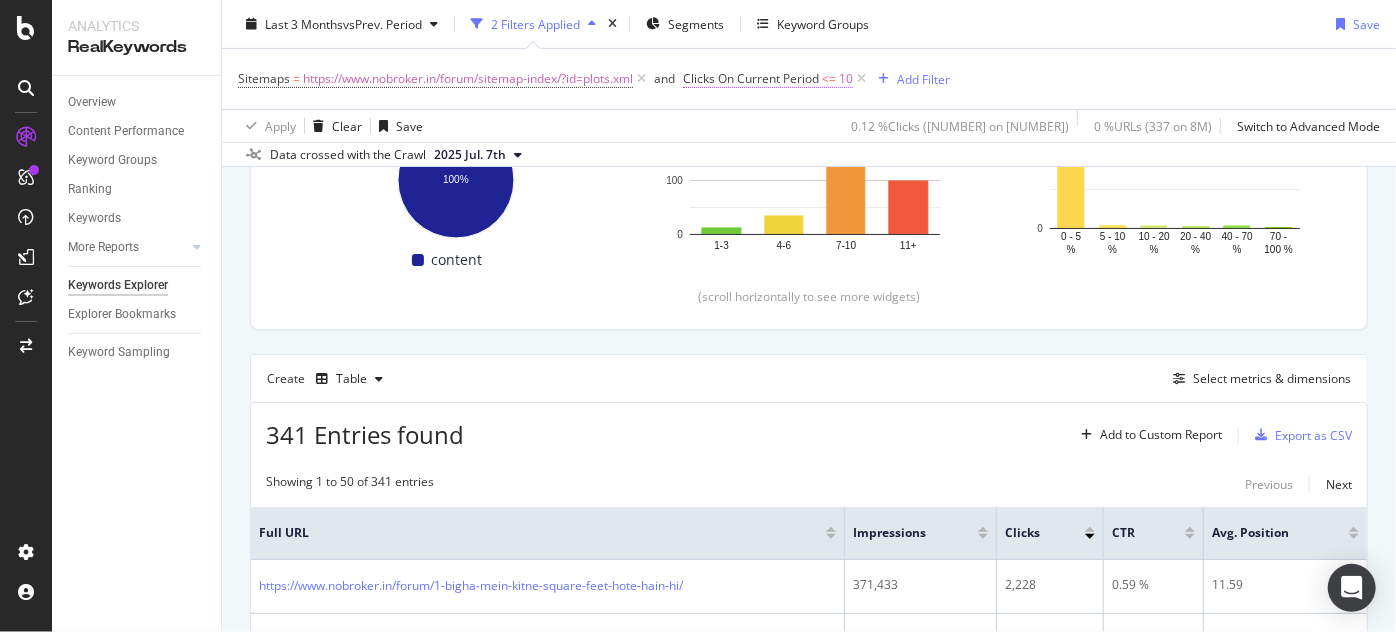 click on "Clicks On Current Period" at bounding box center [751, 78] 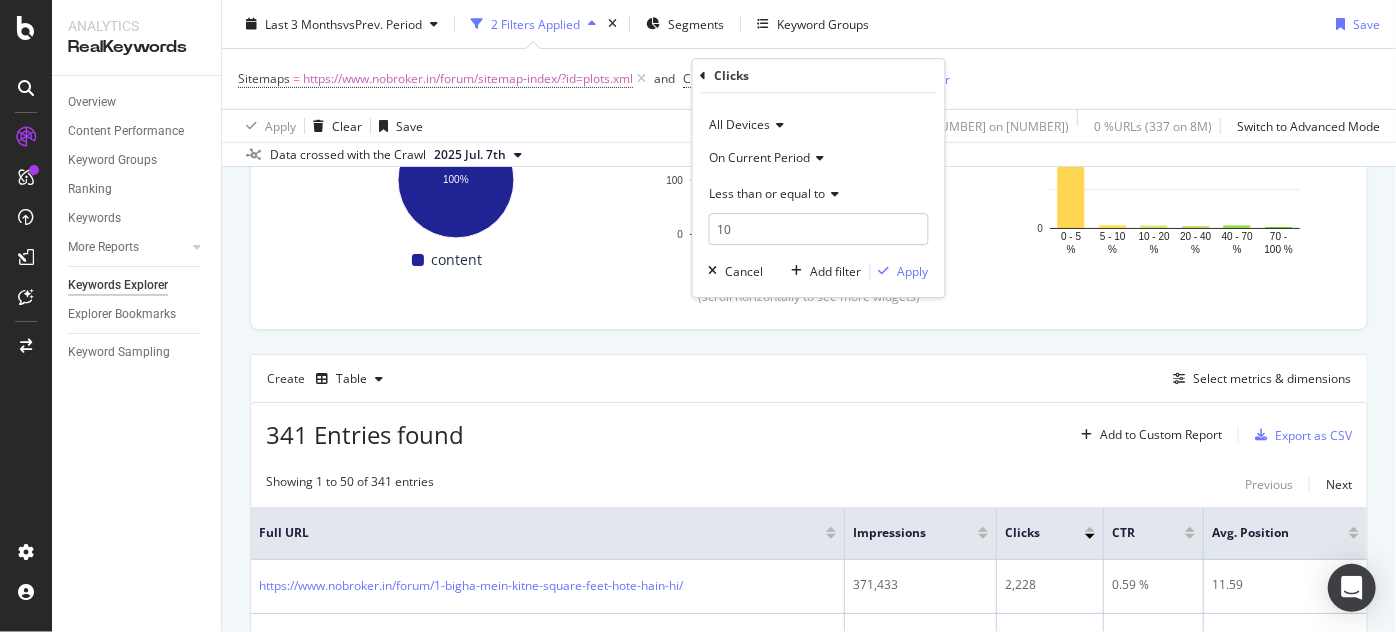 click on "Less than or equal to" at bounding box center [768, 193] 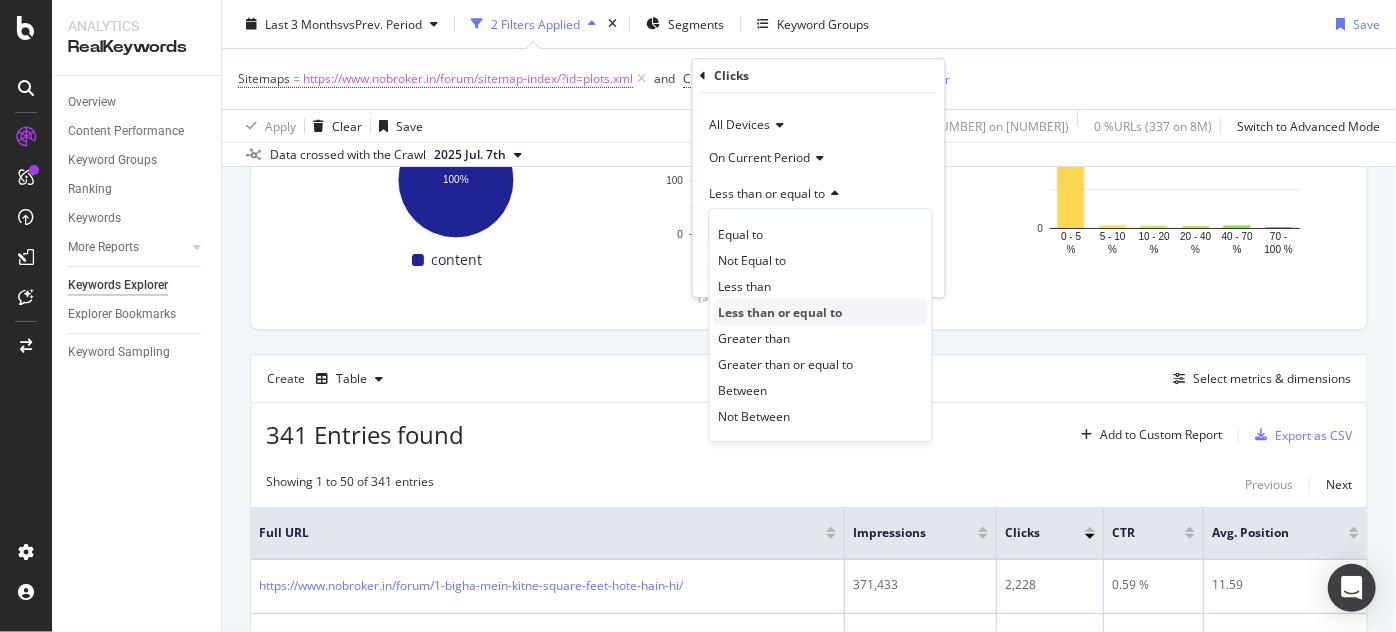 click on "Less than or equal to" at bounding box center (781, 312) 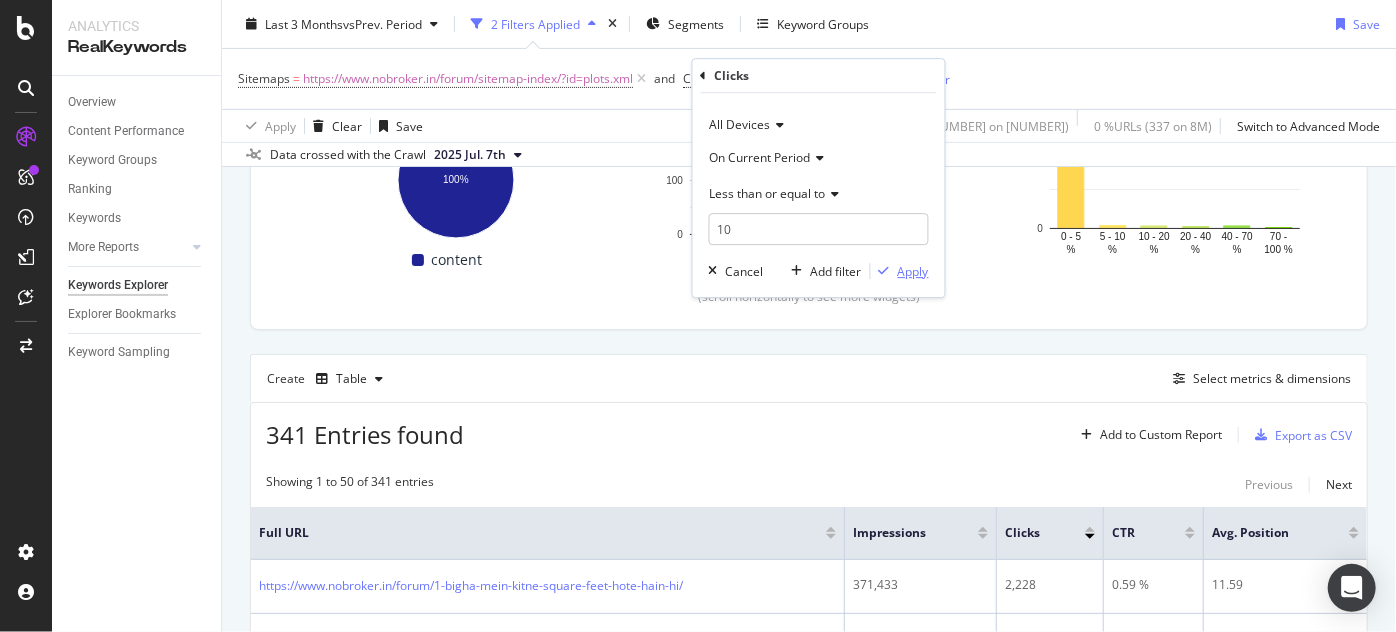 click at bounding box center [884, 271] 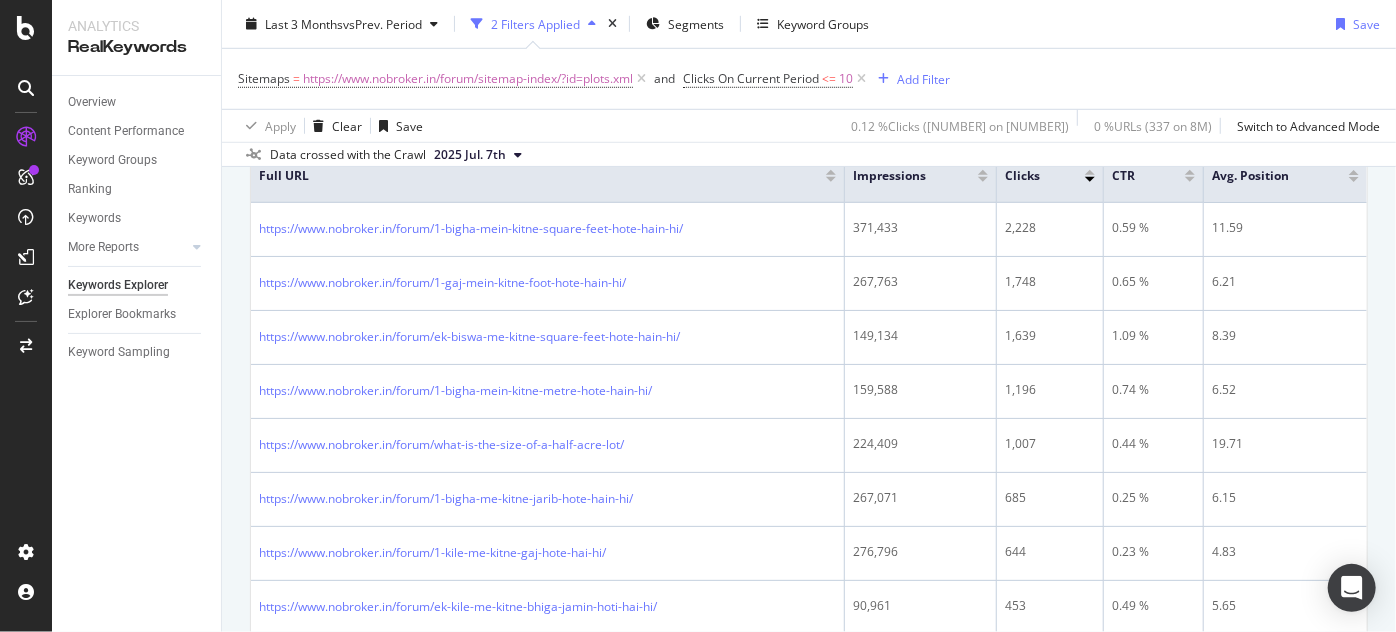 scroll, scrollTop: 696, scrollLeft: 0, axis: vertical 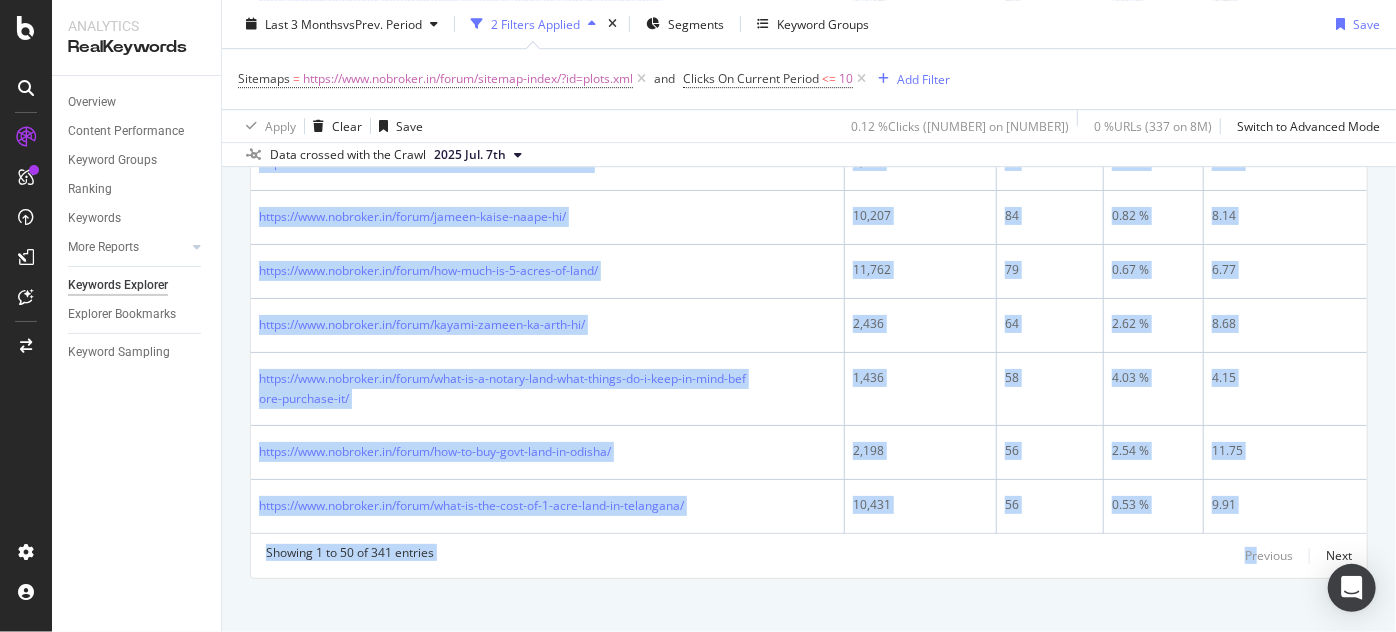drag, startPoint x: 423, startPoint y: 349, endPoint x: 1244, endPoint y: 674, distance: 882.987 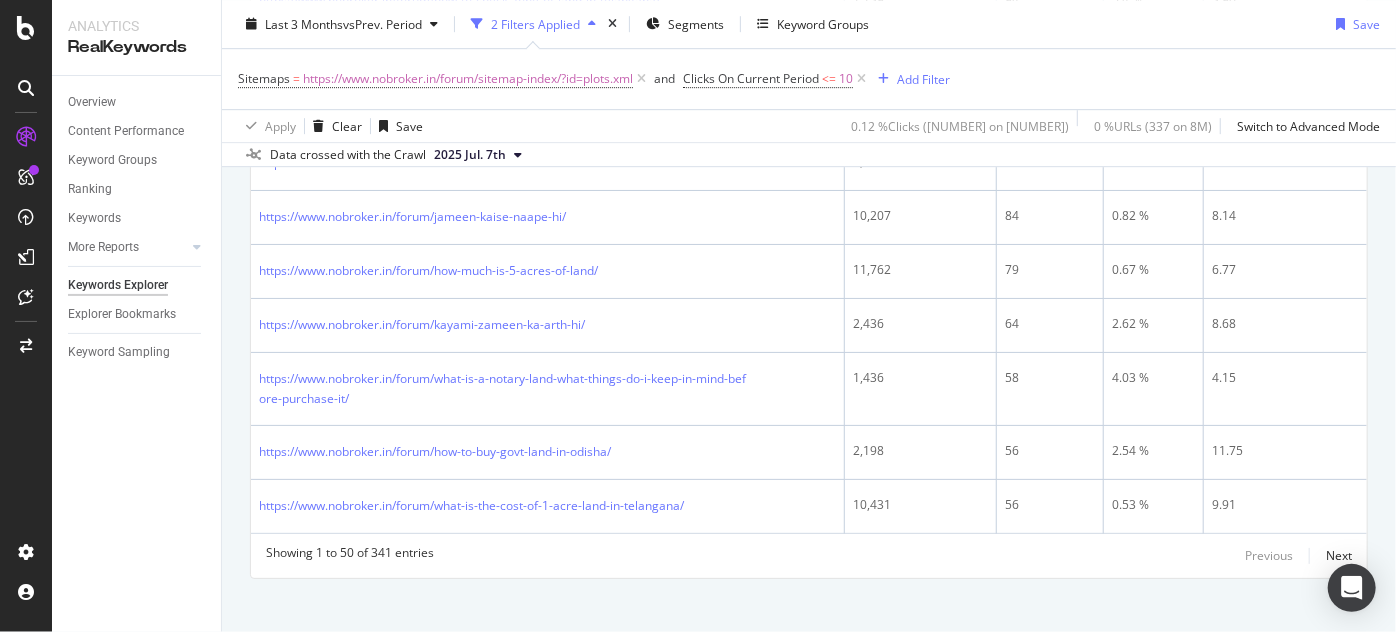 click on "Showing 1 to 50 of 341 entries Previous Next Full URL Impressions Clicks CTR Avg. Position https://www.nobroker.in/forum/1-bigha-mein-kitne-square-feet-hote-hain-hi/ 371,433 2,228 0.59 % 11.59 https://www.nobroker.in/forum/1-gaj-mein-kitne-foot-hote-hain-hi/ 267,763 1,748 0.65 % 6.21 https://www.nobroker.in/forum/ek-biswa-me-kitne-square-feet-hote-hain-hi/ 149,134 1,639 1.09 % 8.39 https://www.nobroker.in/forum/1-bigha-mein-kitne-metre-hote-hain-hi/ 159,588 1,196 0.74 % 6.52 https://www.nobroker.in/forum/what-is-the-size-of-a-half-acre-lot/ 224,409 1,007 0.44 % 19.71 https://www.nobroker.in/forum/1-bigha-me-kitne-jarib-hote-hain-hi/ 267,071 685 0.25 % 6.15 https://www.nobroker.in/forum/1-kile-me-kitne-gaj-hote-hai-hi/ 276,796 644 0.23 % 4.83 https://www.nobroker.in/forum/ek-kile-me-kitne-bhiga-jamin-hoti-hai-hi/ 90,961 453 0.49 % 5.65 https://www.nobroker.in/forum/ek-bigha-me-kitna-dismil-hot-hai-hi/ 123,192 438 0.35 % 7.58 https://www.nobroker.in/forum/how-many-square-feet-in-100-gaj/ 404,975 416 0.1 % 8.02" at bounding box center [809, -862] 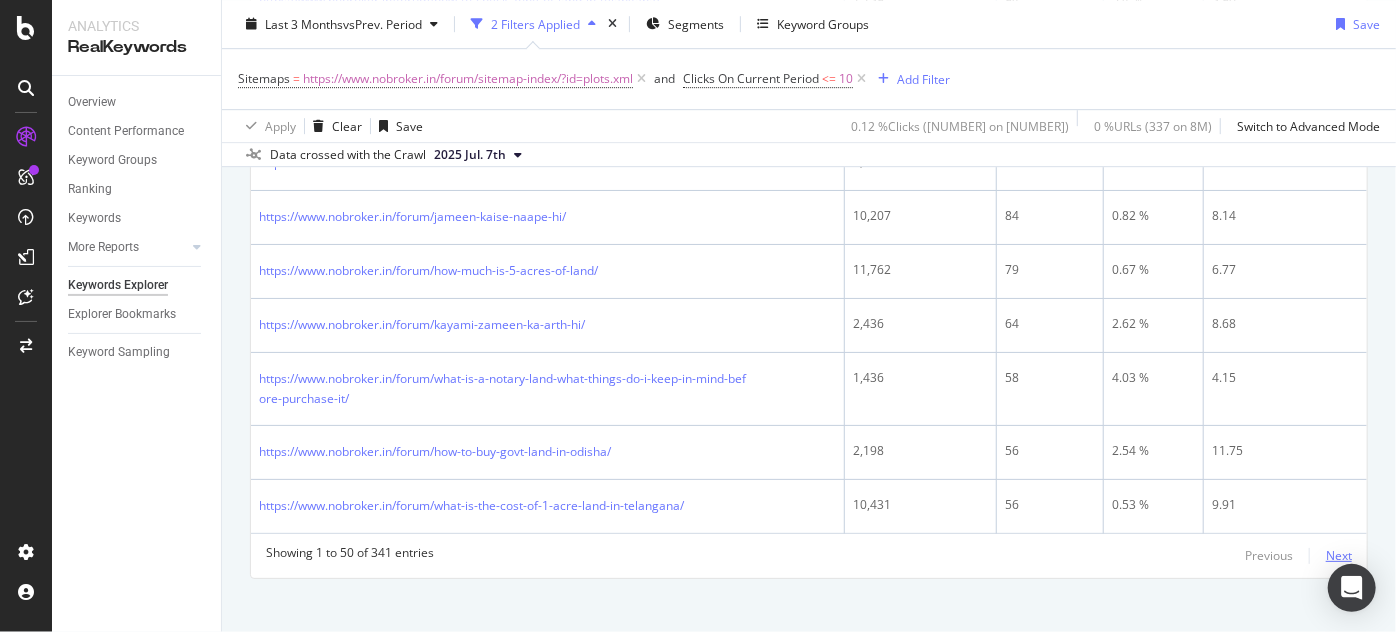 click on "Next" at bounding box center [1339, 555] 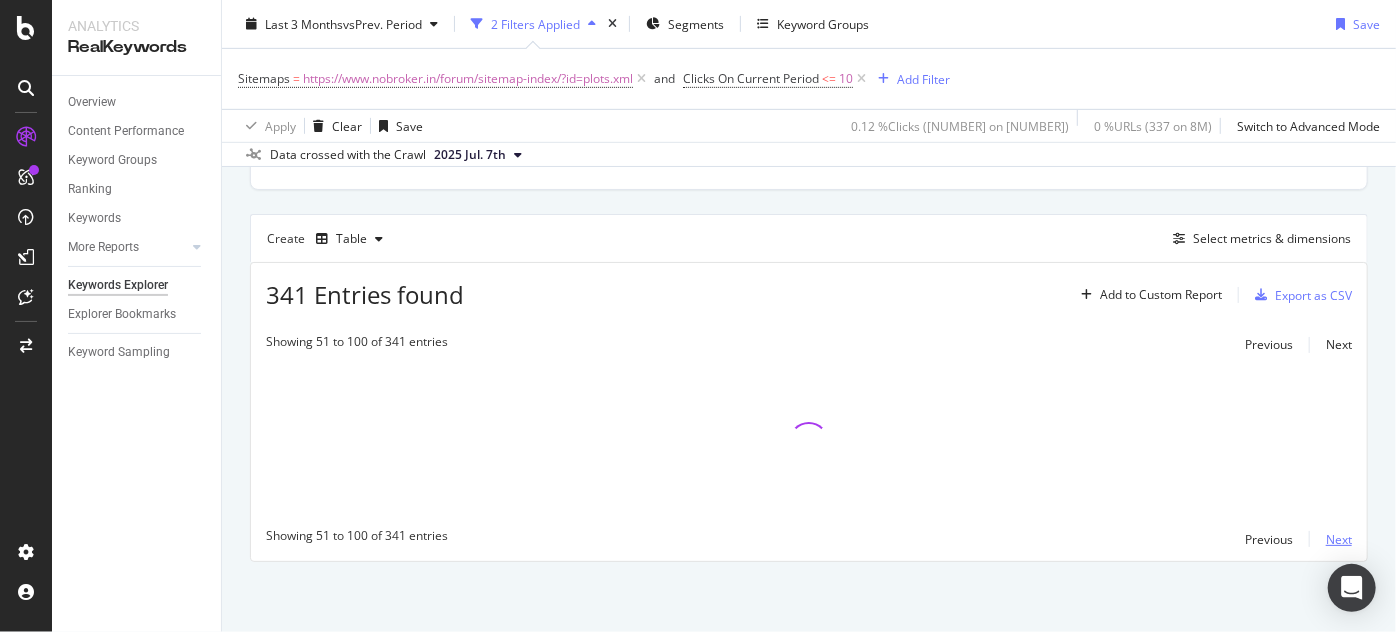 scroll, scrollTop: 500, scrollLeft: 0, axis: vertical 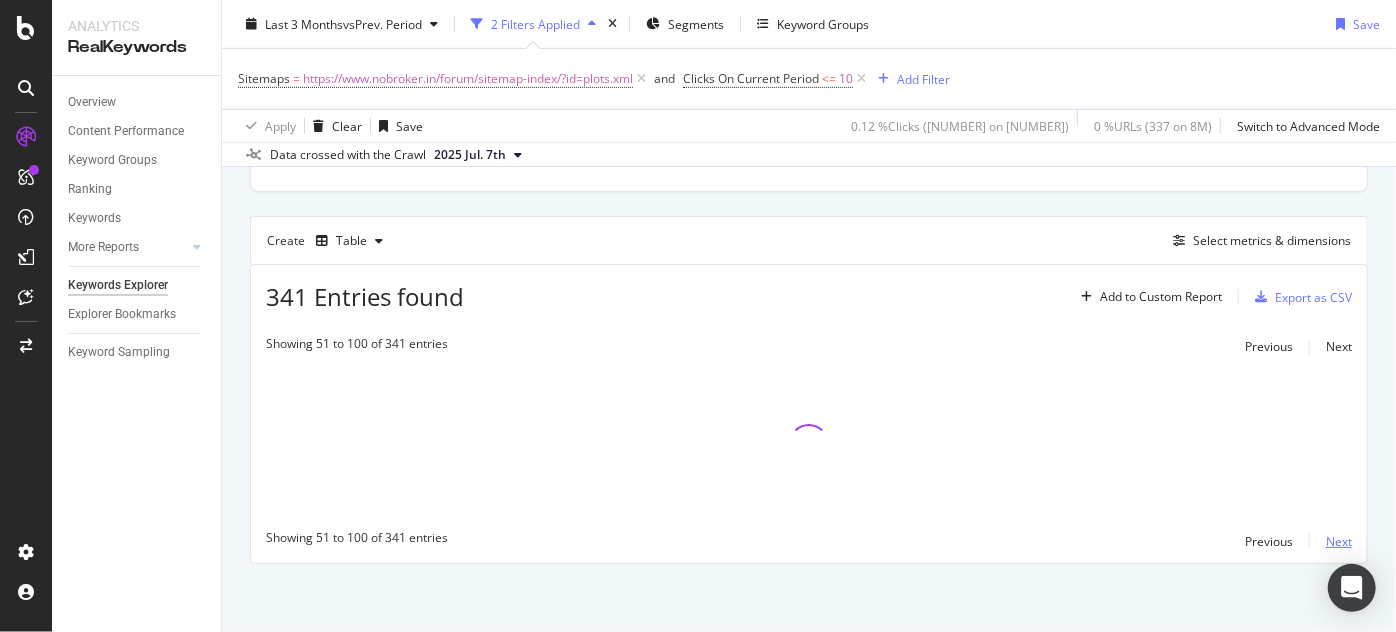 click on "Next" at bounding box center (1339, 541) 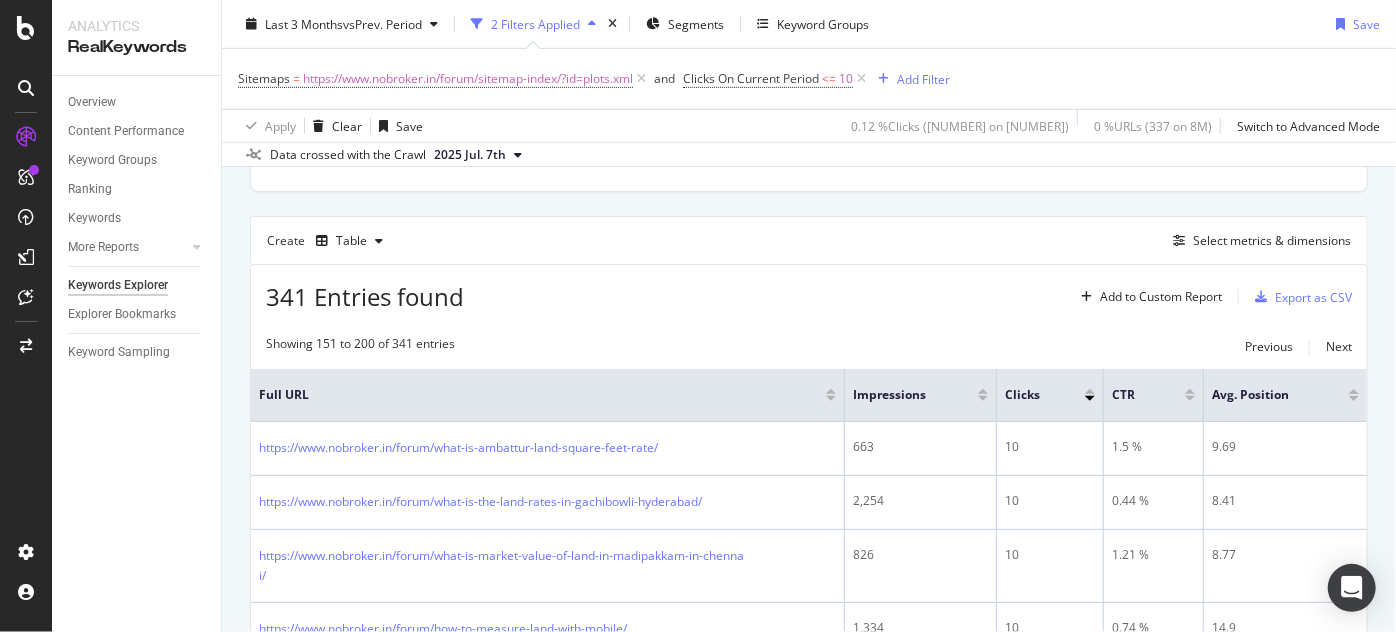scroll, scrollTop: 3126, scrollLeft: 0, axis: vertical 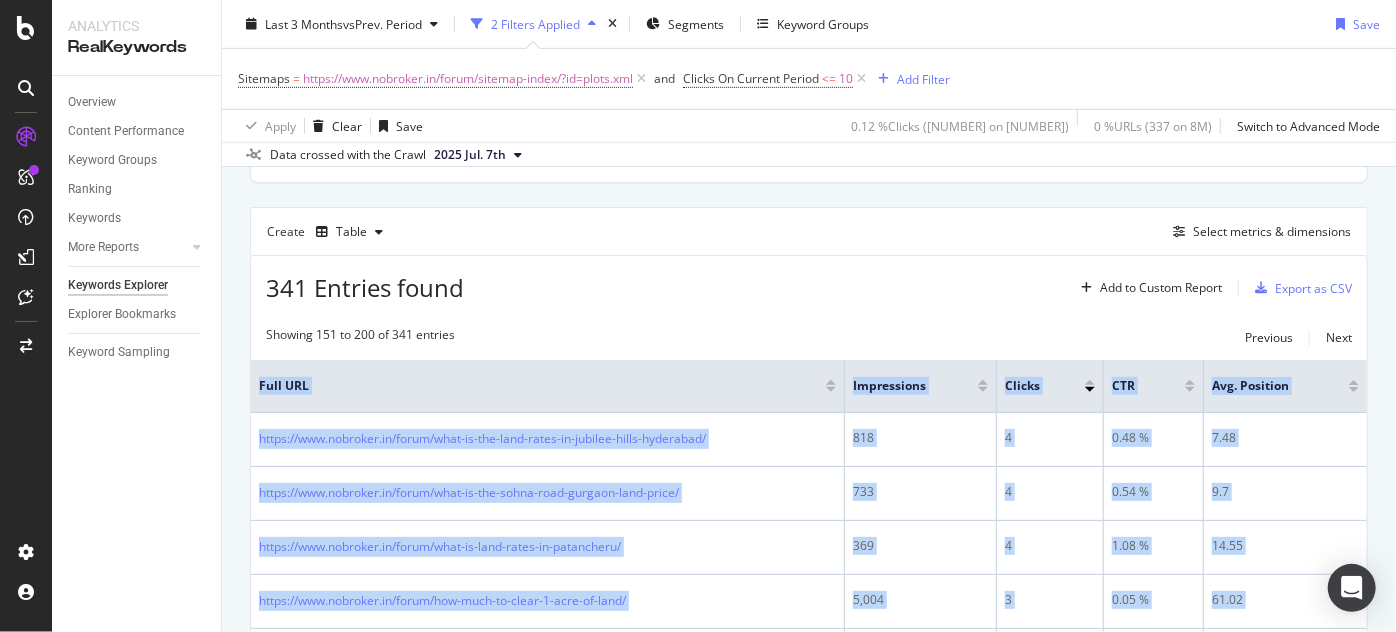 drag, startPoint x: 1306, startPoint y: 533, endPoint x: 231, endPoint y: 431, distance: 1079.8282 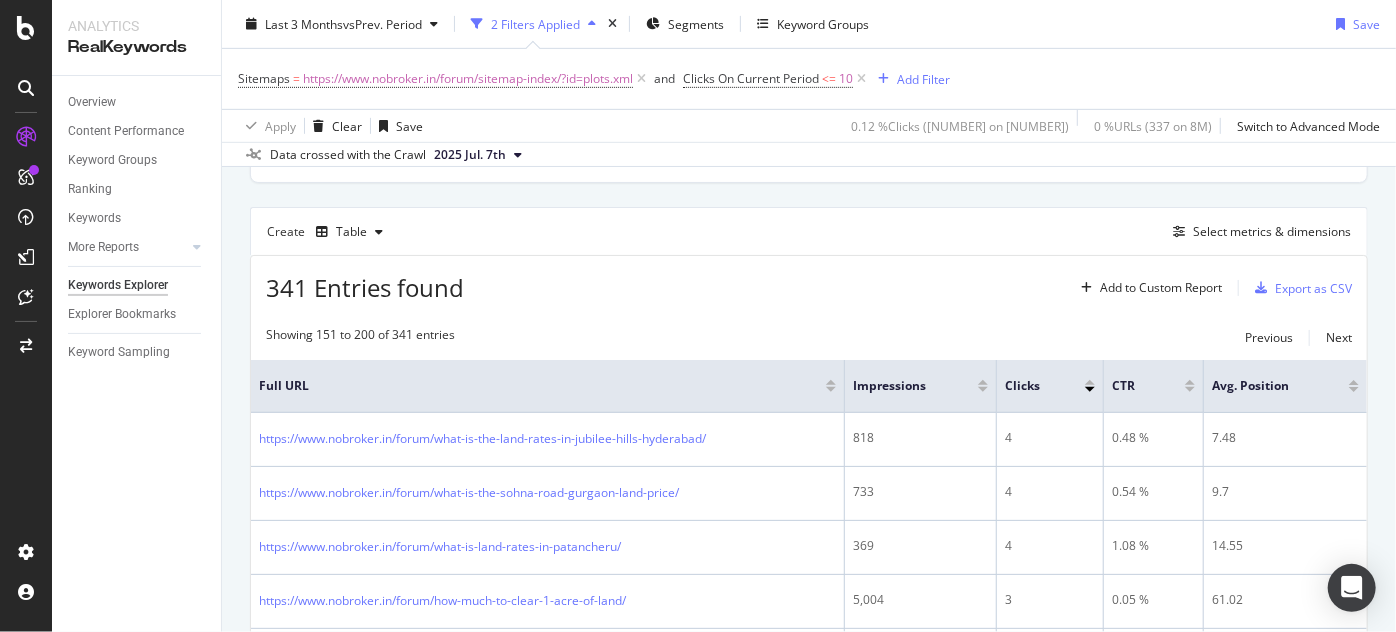 click on "Apply Clear Save 0.12 % Clicks ( 19K on 16M ) 0 % URLs ( 337 on 8M ) Switch to Advanced Mode" at bounding box center (809, 125) 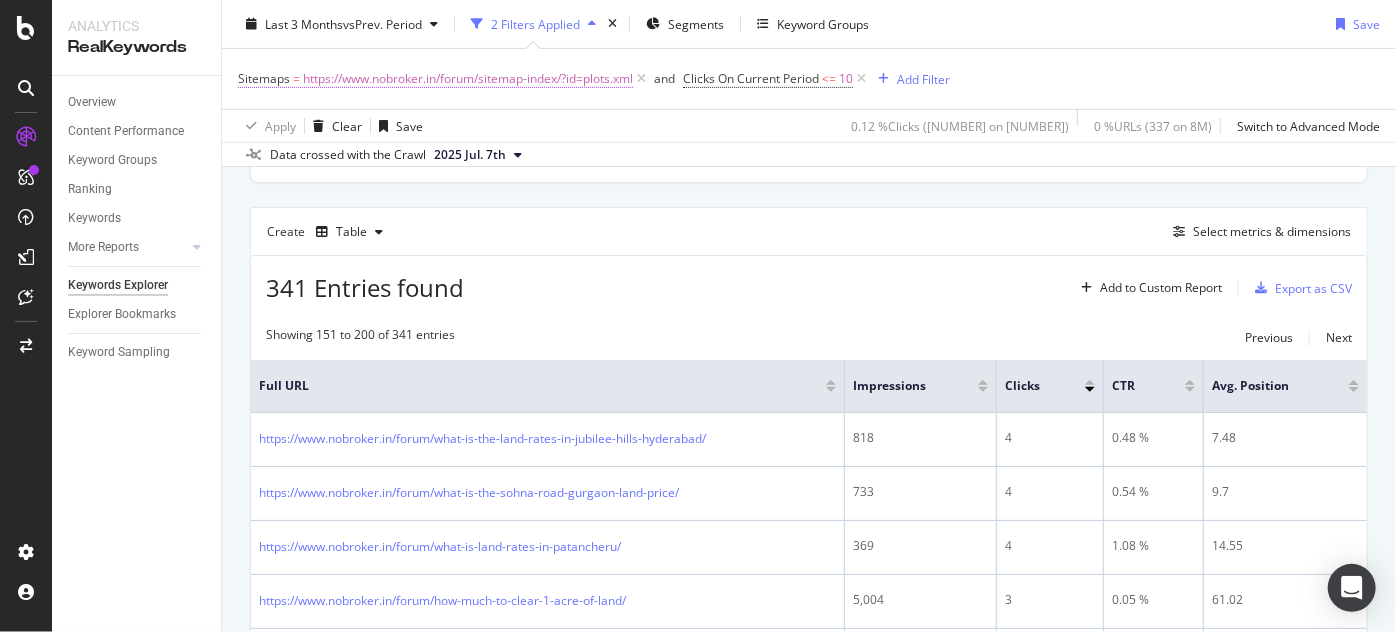 click on "https://www.nobroker.in/forum/sitemap-index/?id=plots.xml" at bounding box center [468, 79] 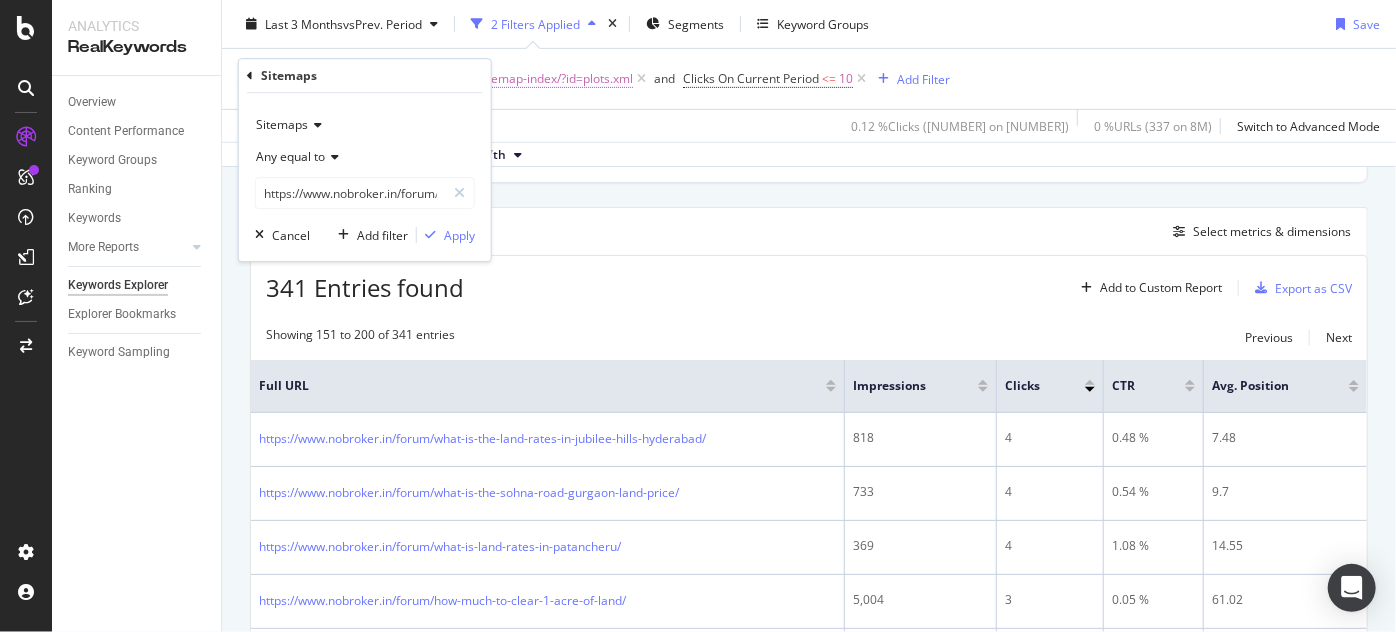 click on "https://www.nobroker.in/forum/sitemap-index/?id=plots.xml" at bounding box center [468, 79] 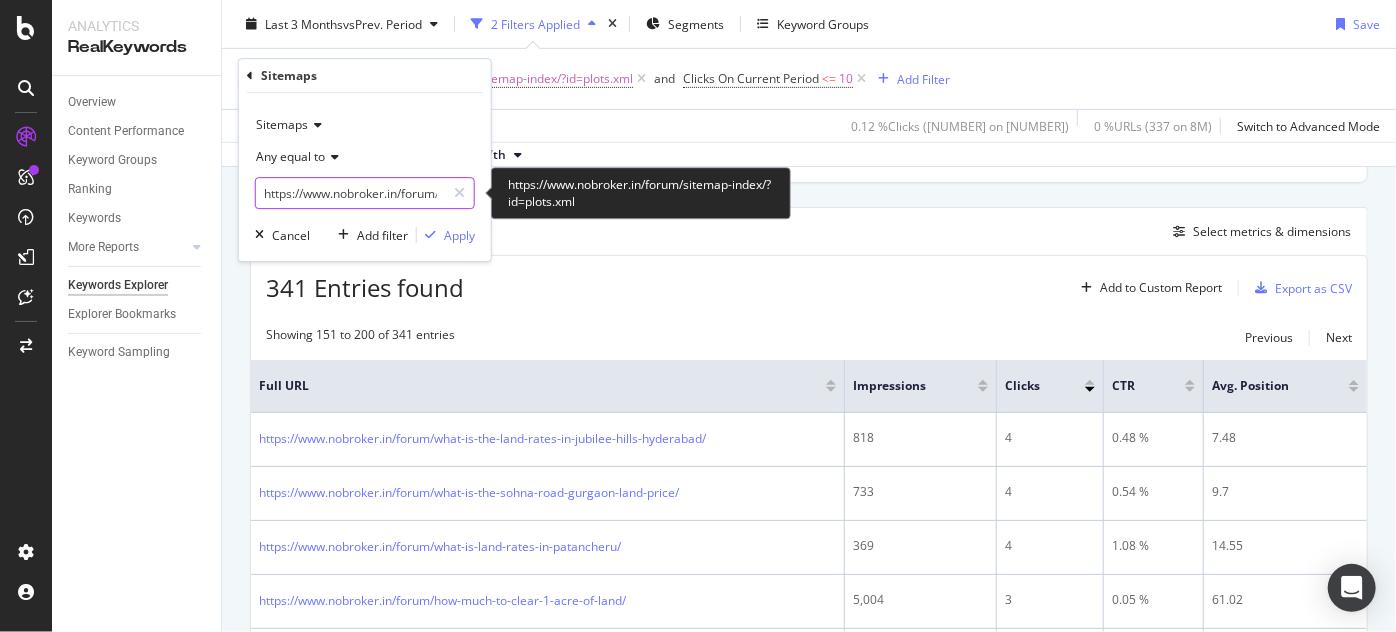 click on "https://www.nobroker.in/forum/sitemap-index/?id=plots.xml" at bounding box center [350, 193] 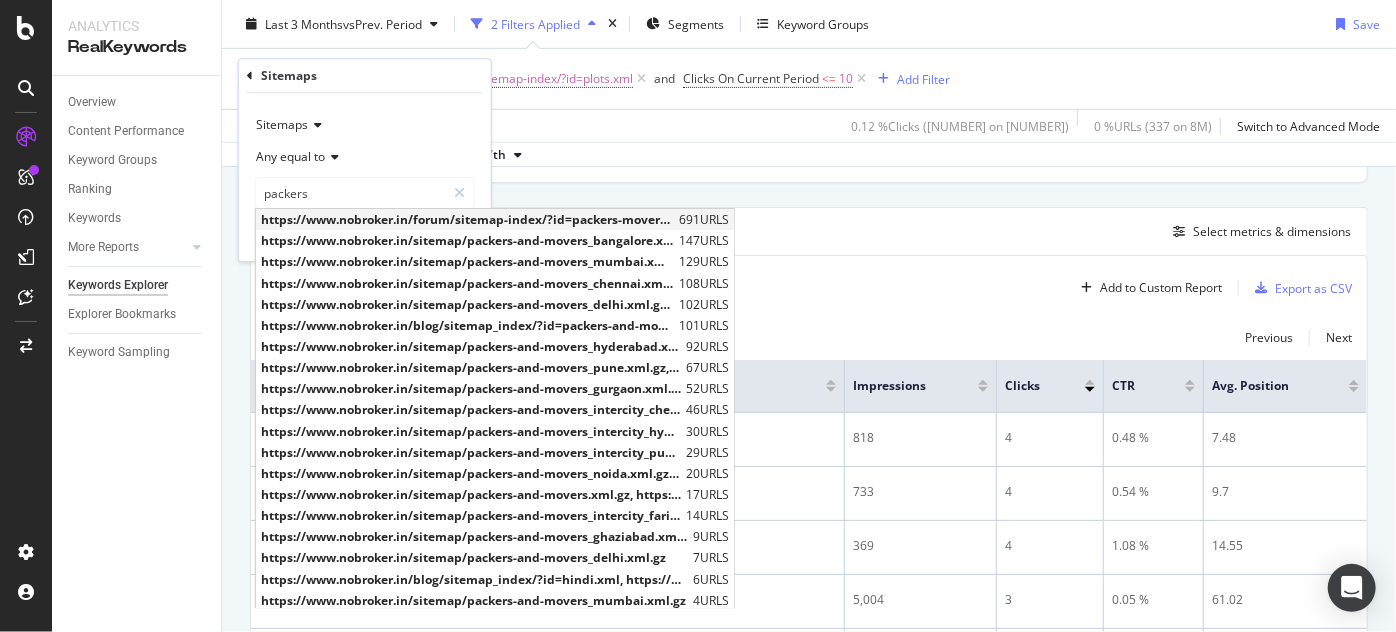 click on "https://www.nobroker.in/forum/sitemap-index/?id=packers-movers-queries.xml" at bounding box center (467, 219) 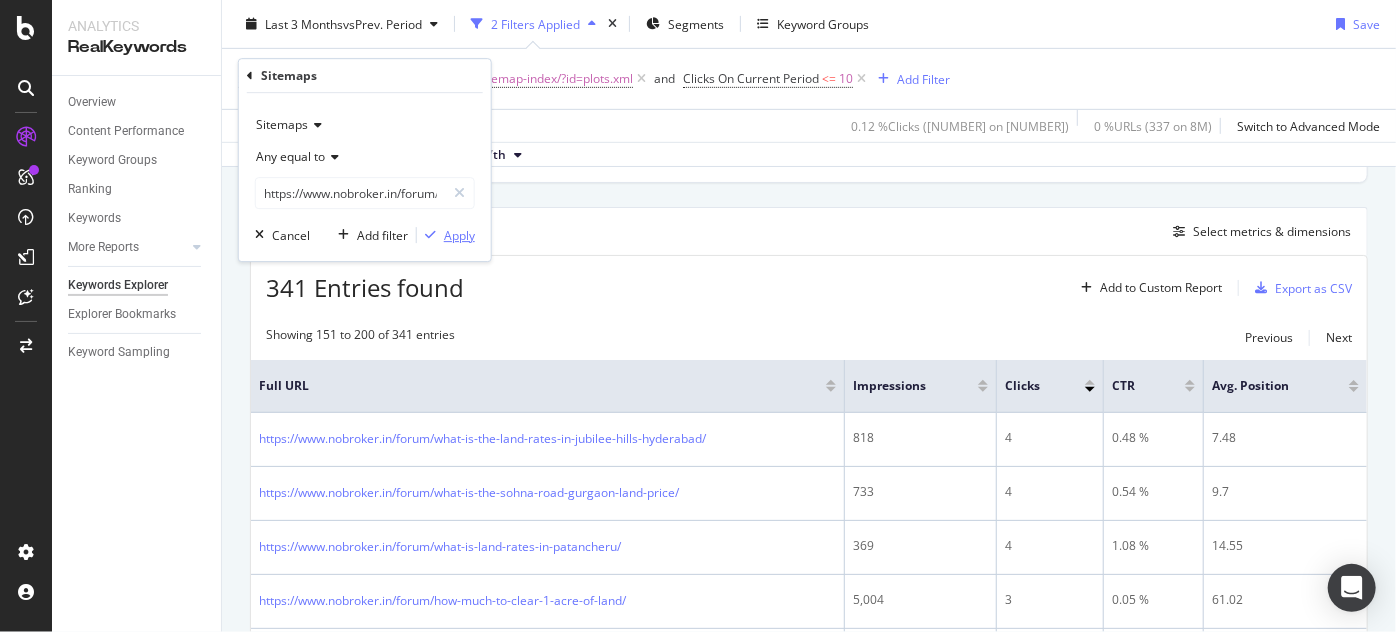click on "Apply" at bounding box center [459, 235] 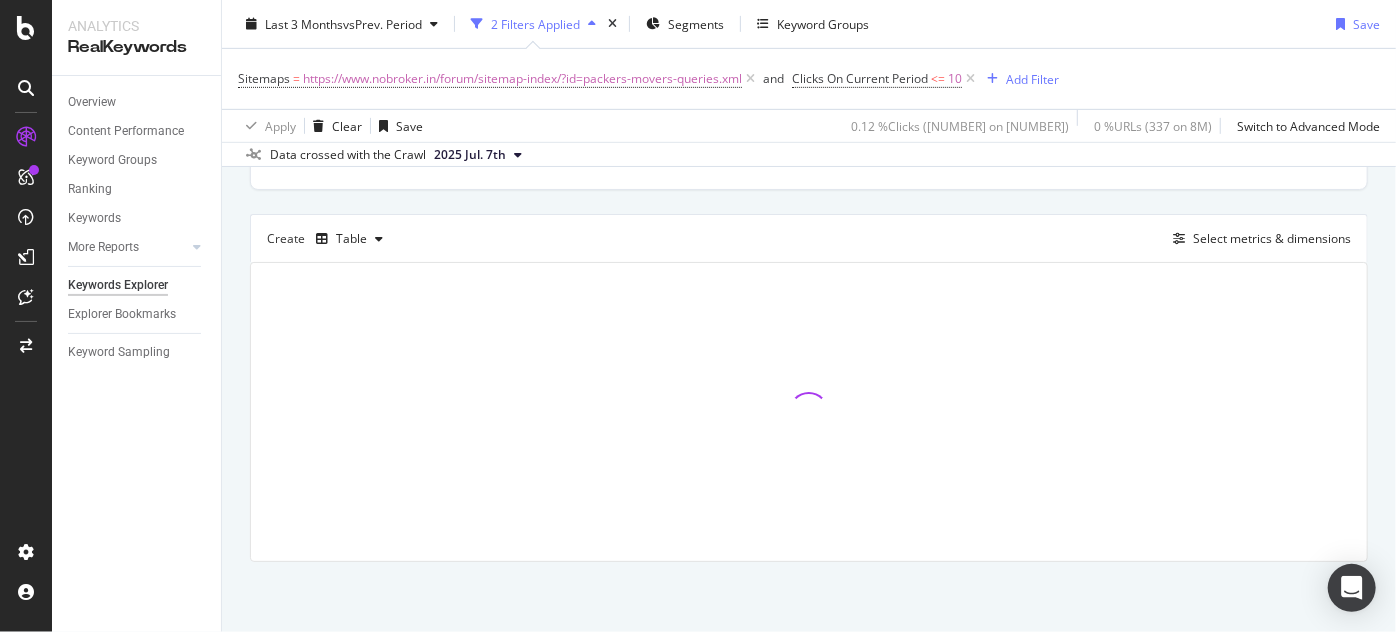 scroll, scrollTop: 500, scrollLeft: 0, axis: vertical 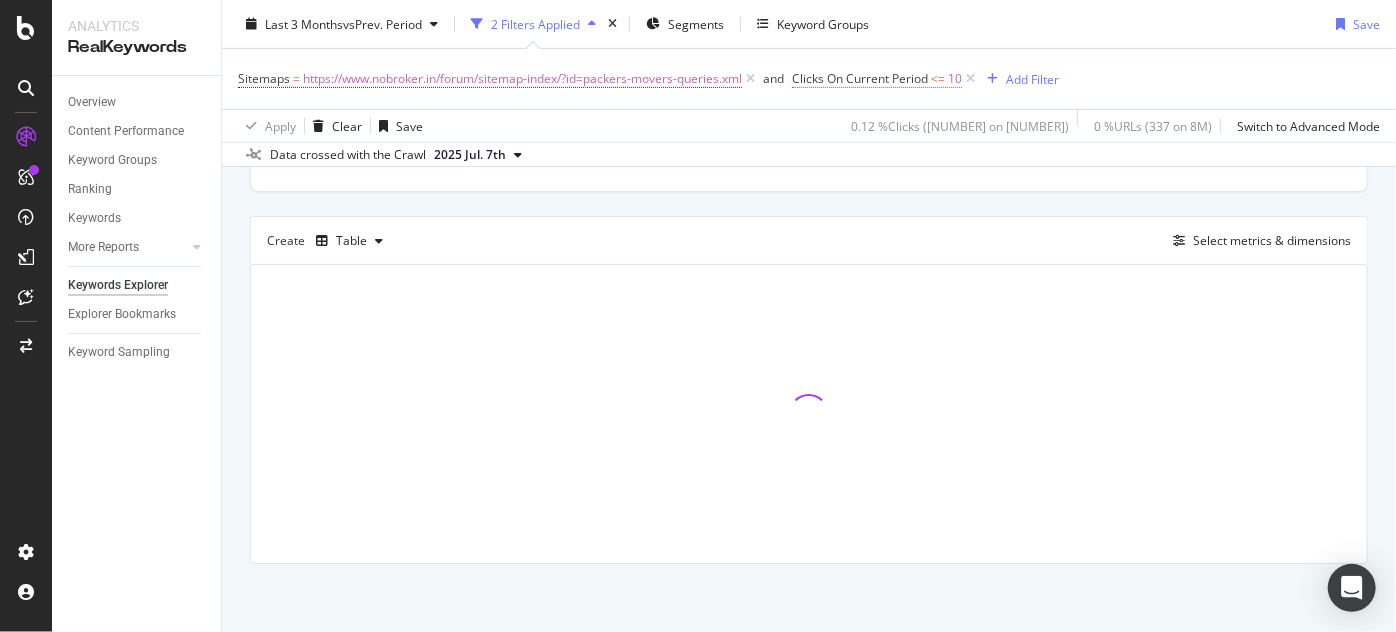 click on "Clicks On Current Period" at bounding box center (860, 78) 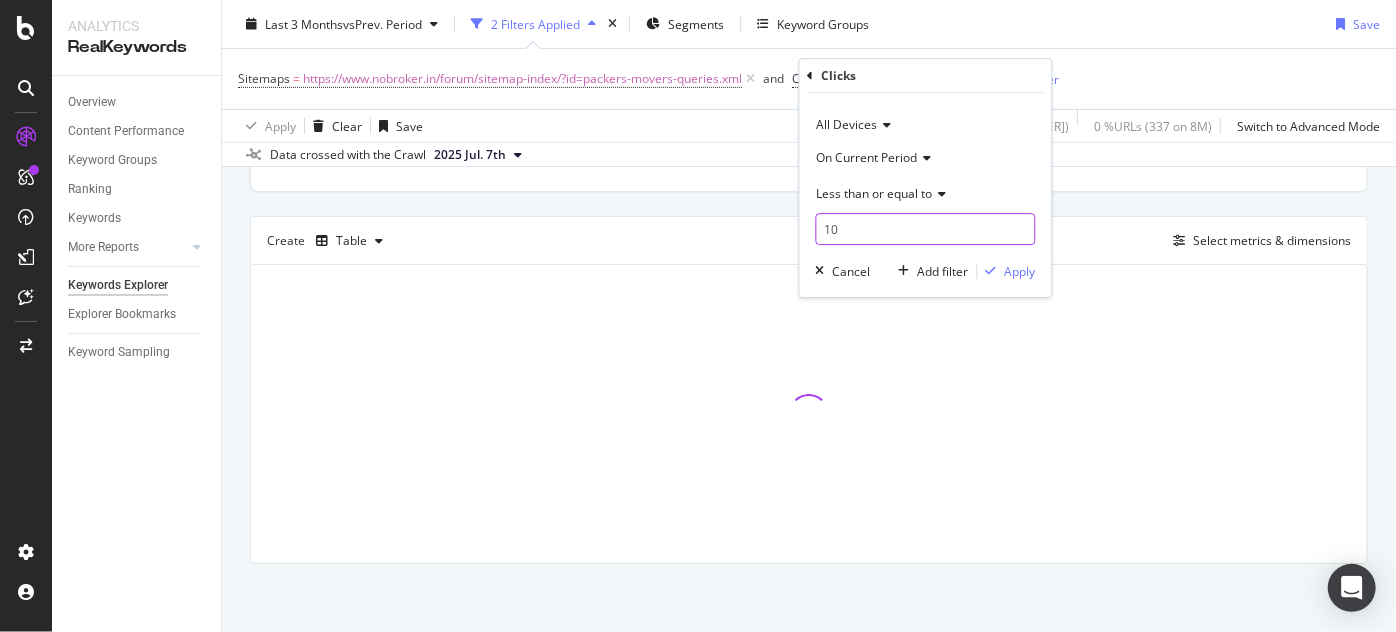 click on "10" at bounding box center [926, 229] 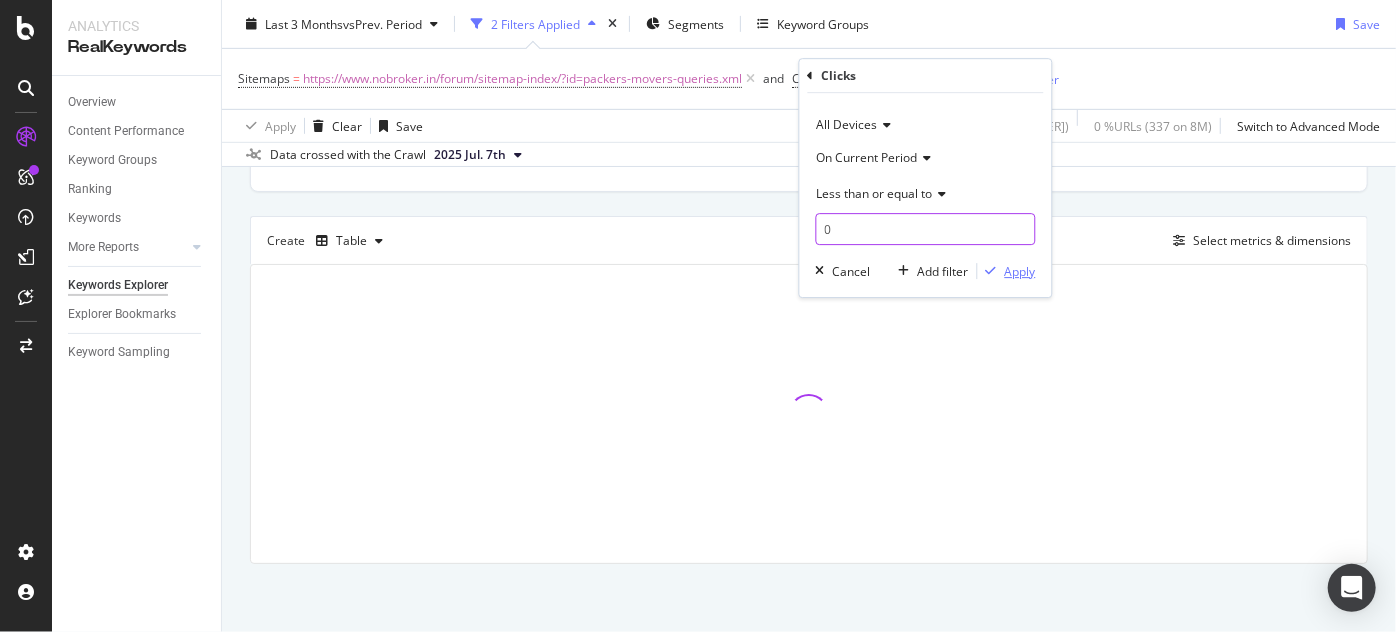 type on "0" 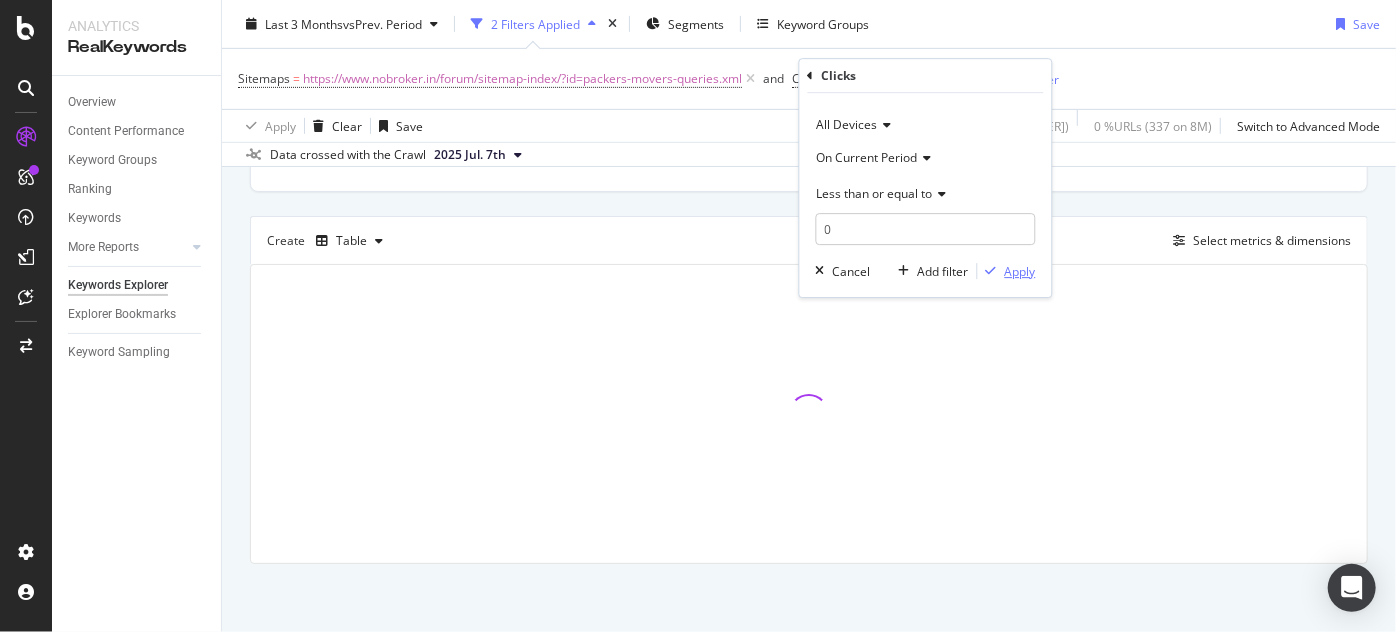 click on "Apply" at bounding box center (1020, 271) 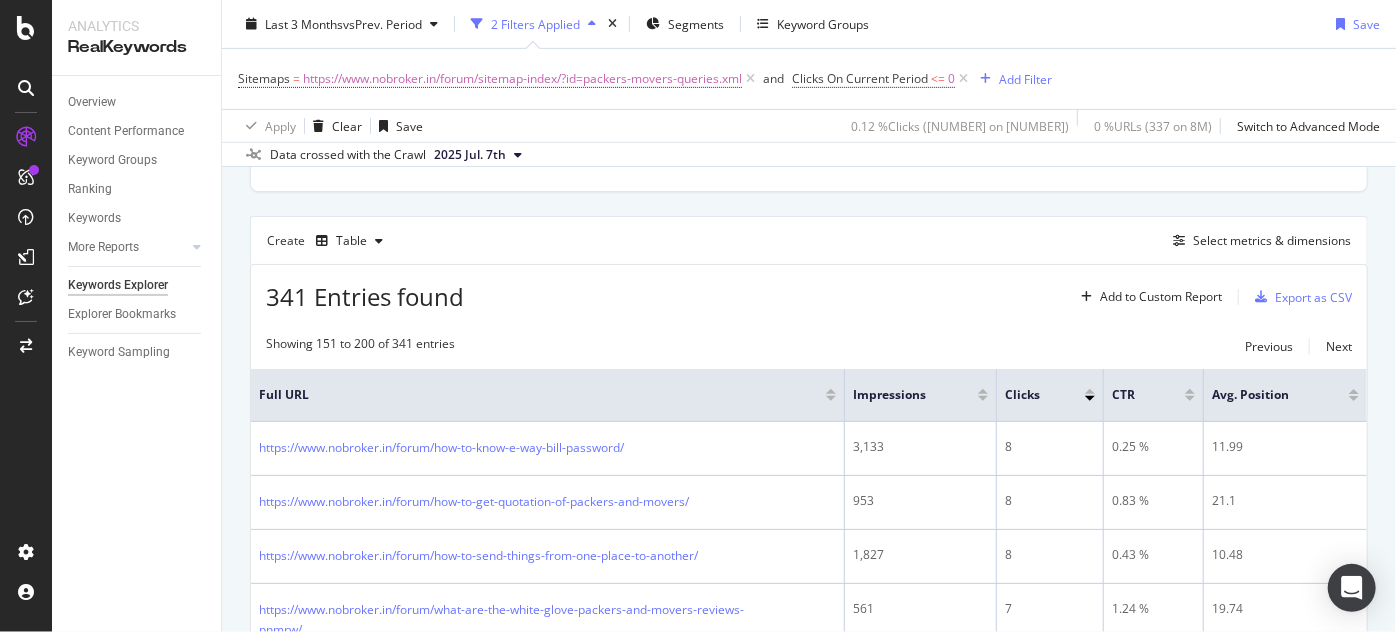 scroll, scrollTop: 509, scrollLeft: 0, axis: vertical 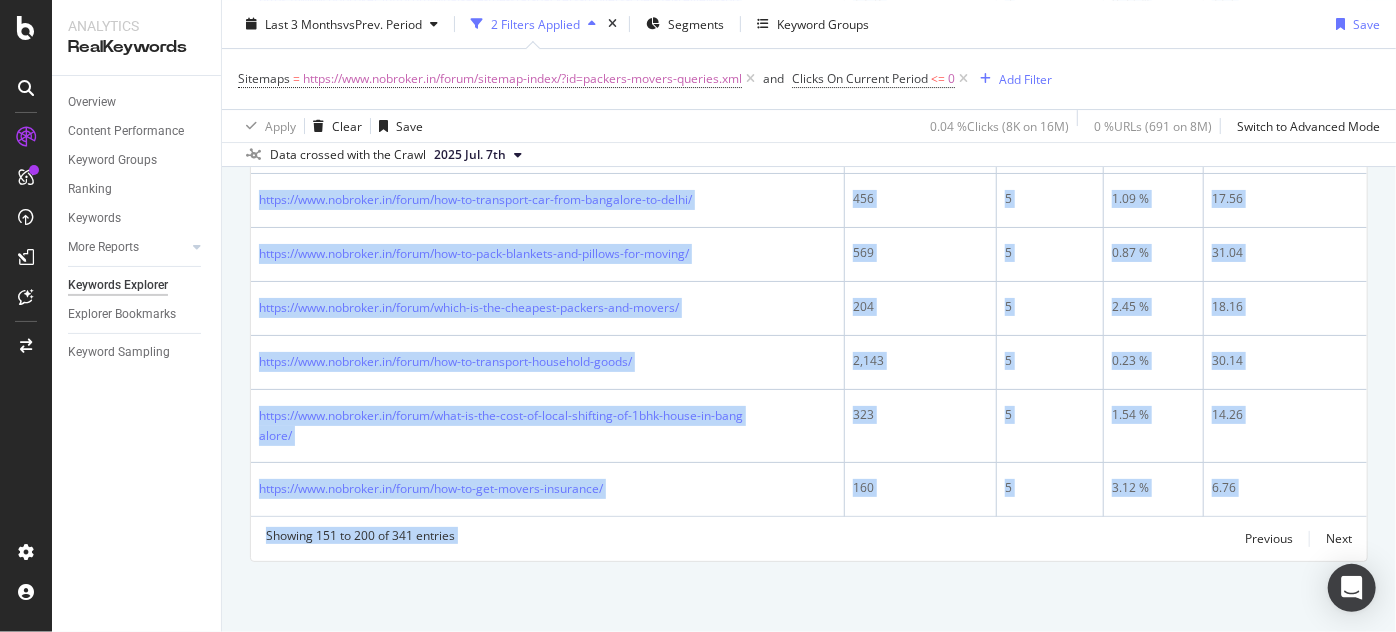 drag, startPoint x: 264, startPoint y: 285, endPoint x: 1024, endPoint y: 674, distance: 853.7687 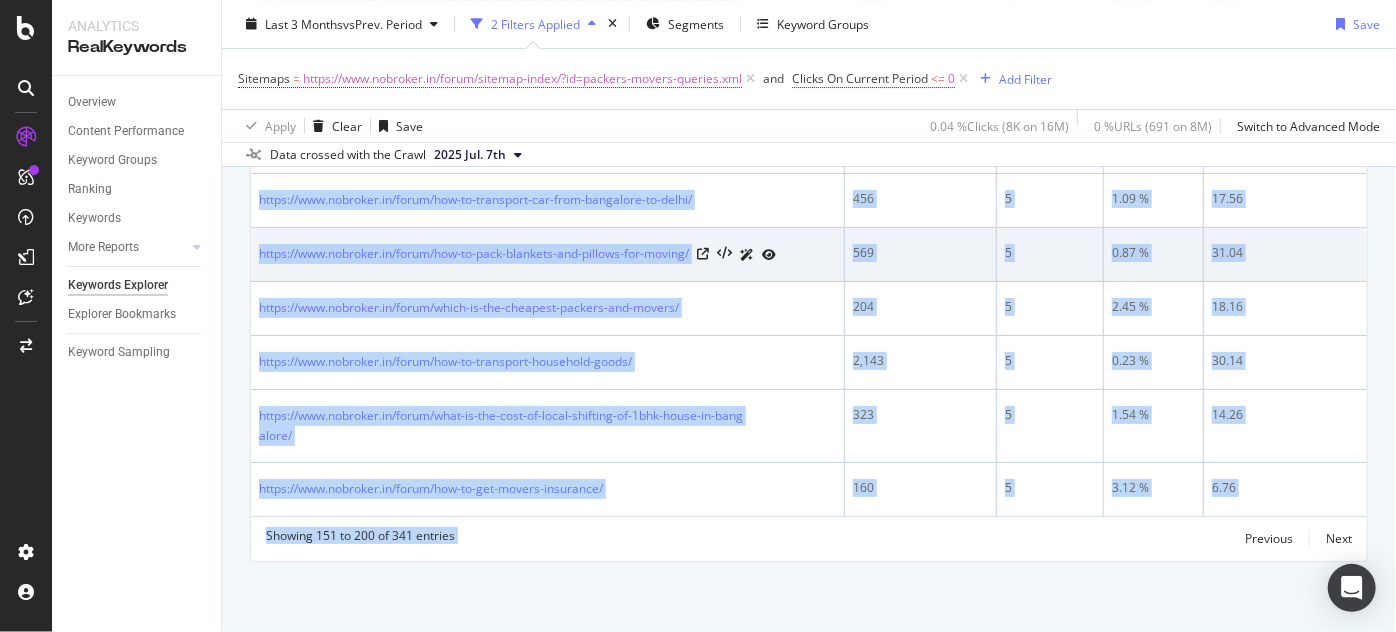 copy on "ttps://www.nobroker.in/forum/how-to-know-e-way-bill-password/ [NUMBER],[NUMBER] [NUMBER] [NUMBER] % [NUMBER] https://www.nobroker.in/forum/how-to-get-quotation-of-packers-and-movers/ [NUMBER] [NUMBER] [NUMBER] % [NUMBER] https://www.nobroker.in/forum/what-are-the-white-glove-packers-and-movers-reviews-pnmrw/ [NUMBER] [NUMBER] [NUMBER] % [NUMBER] https://www.nobroker.in/forum/what-is-packers-and-movers-chennai-to-bangalore-cost/ [NUMBER] [NUMBER] [NUMBER] % [NUMBER] https://www.nobroker.in/forum/what-are-the-fastway-packers-and-movers-ahmedabad-review-pnmrw/ [NUMBER] [NUMBER] [NUMBER] % [NUMBER] https://www.nobroker.in/forum/in-my-family-many-people-believe-that-griha-pravesh-kumbh-ceremony-and-marriage-cannot-happen-in-the-same-hindu-year-so-people-are-suggesting-to-do-one-thing-before-diwali-and-one-after-it-i-want/ [NUMBER] [NUMBER] [NUMBER] % [NUMBER] https://www.nobroker.in/forum/how-to-pack-plants-for-shipping/ [NUMBER] [NUMBER] [NUMBER] % [NUMBER] https://www.nobroker.in/forum/what-are-the-packers-and-movers-charges-from-bangalore-to-noida..." 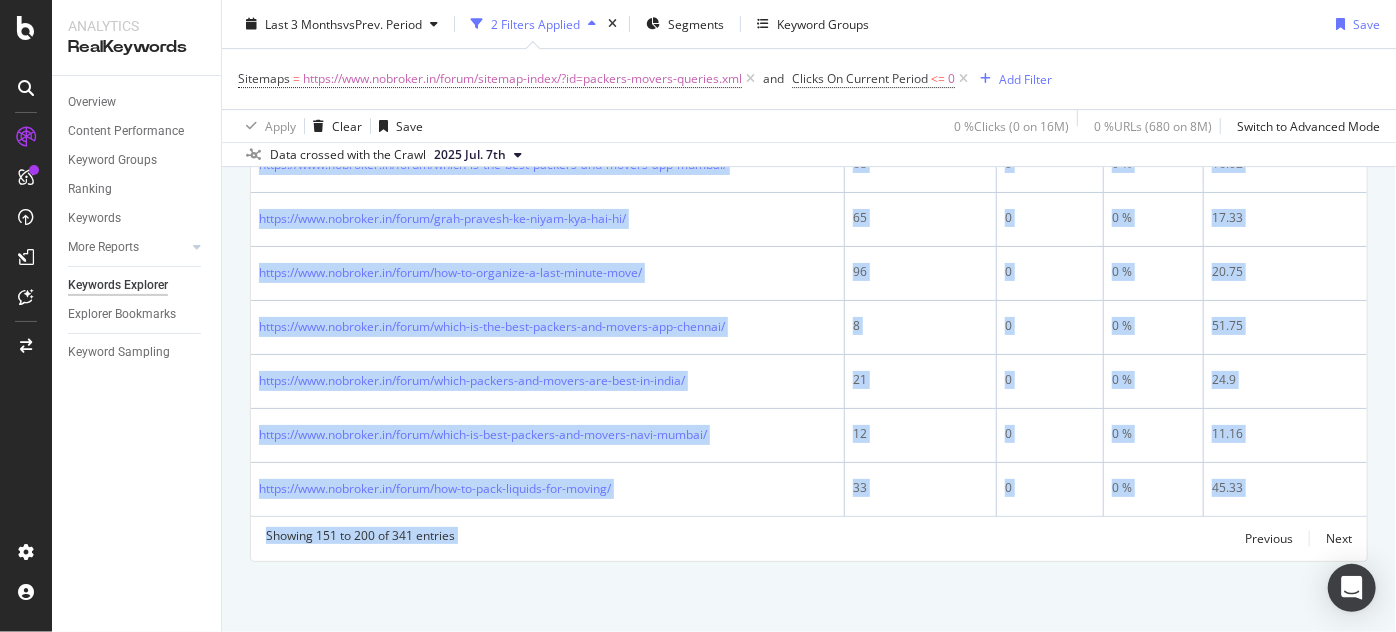scroll, scrollTop: 3335, scrollLeft: 0, axis: vertical 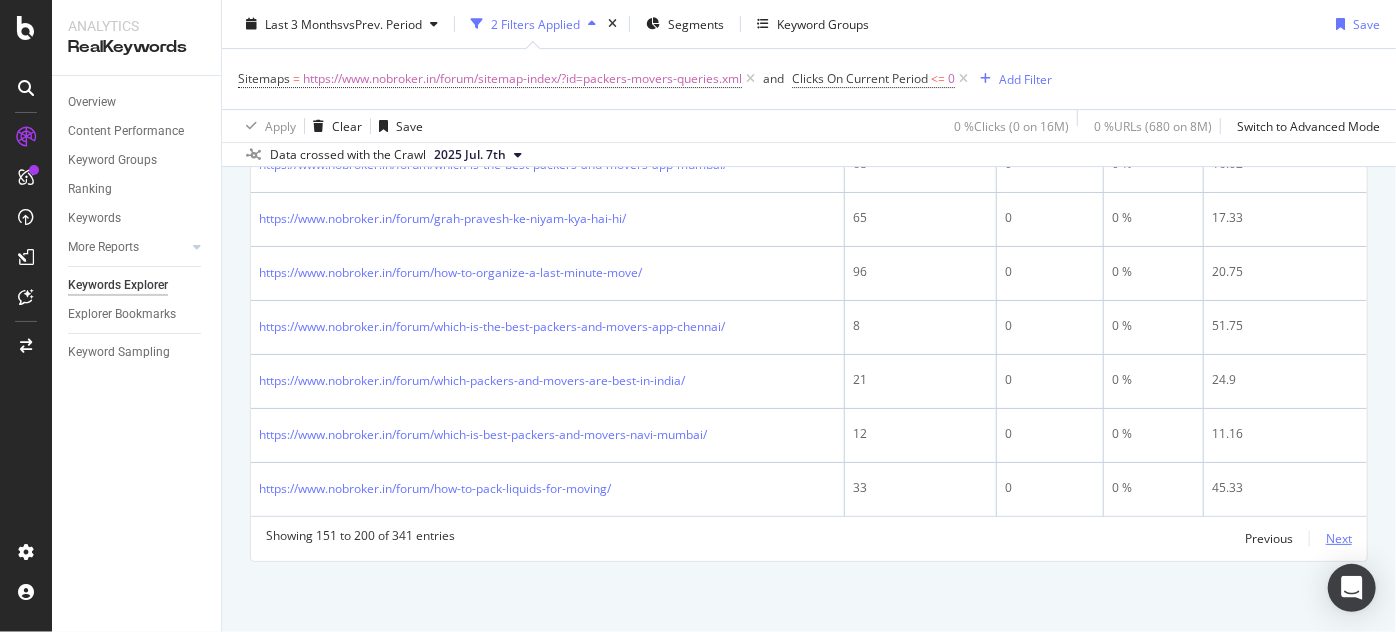 click on "Next" at bounding box center [1339, 538] 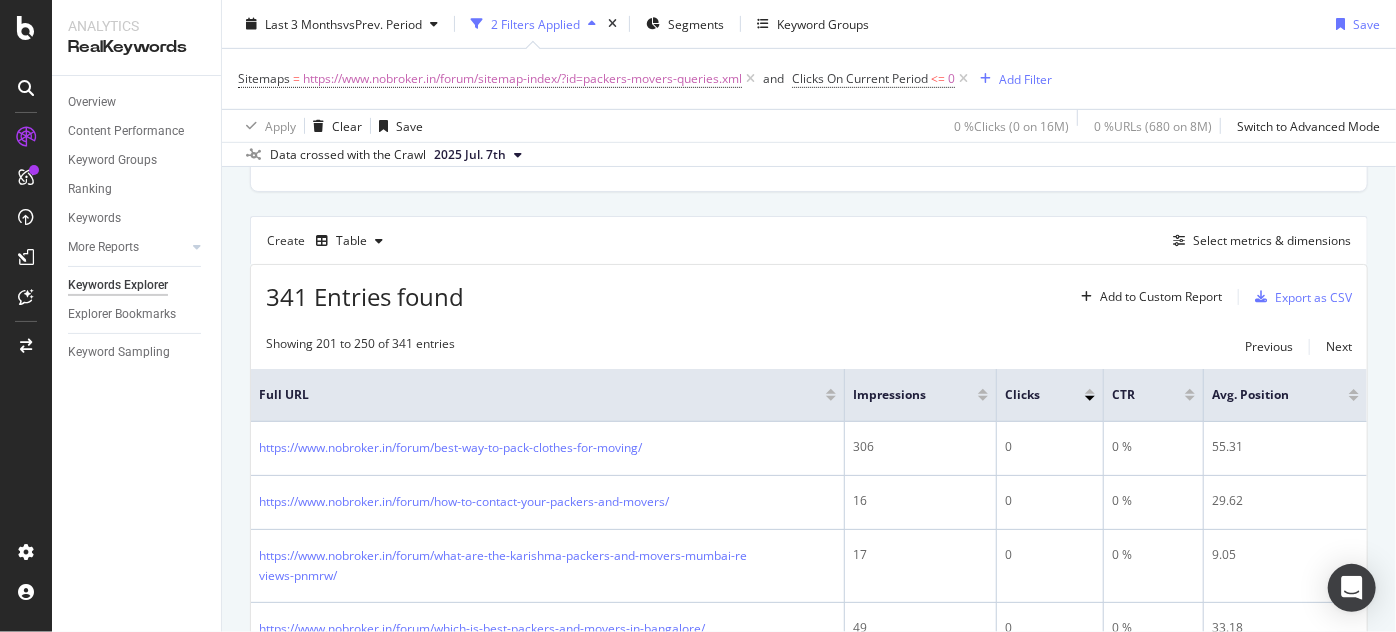 scroll, scrollTop: 3335, scrollLeft: 0, axis: vertical 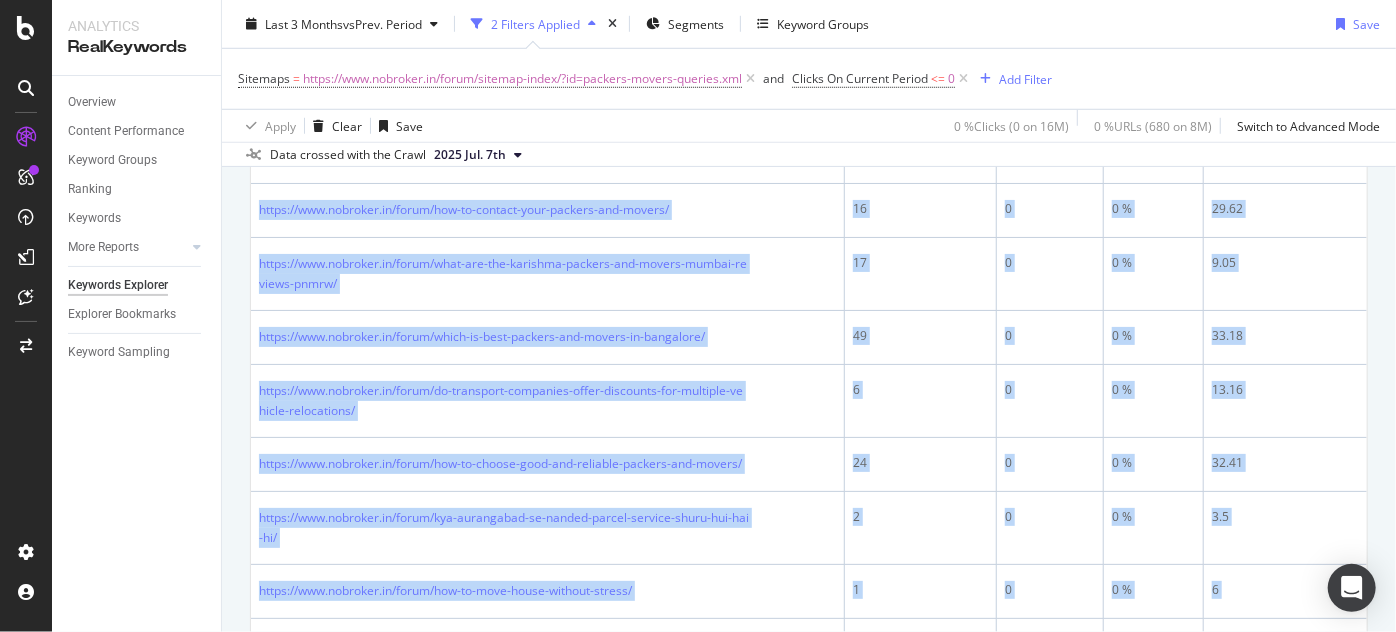 drag, startPoint x: 1322, startPoint y: 509, endPoint x: 244, endPoint y: 186, distance: 1125.3502 